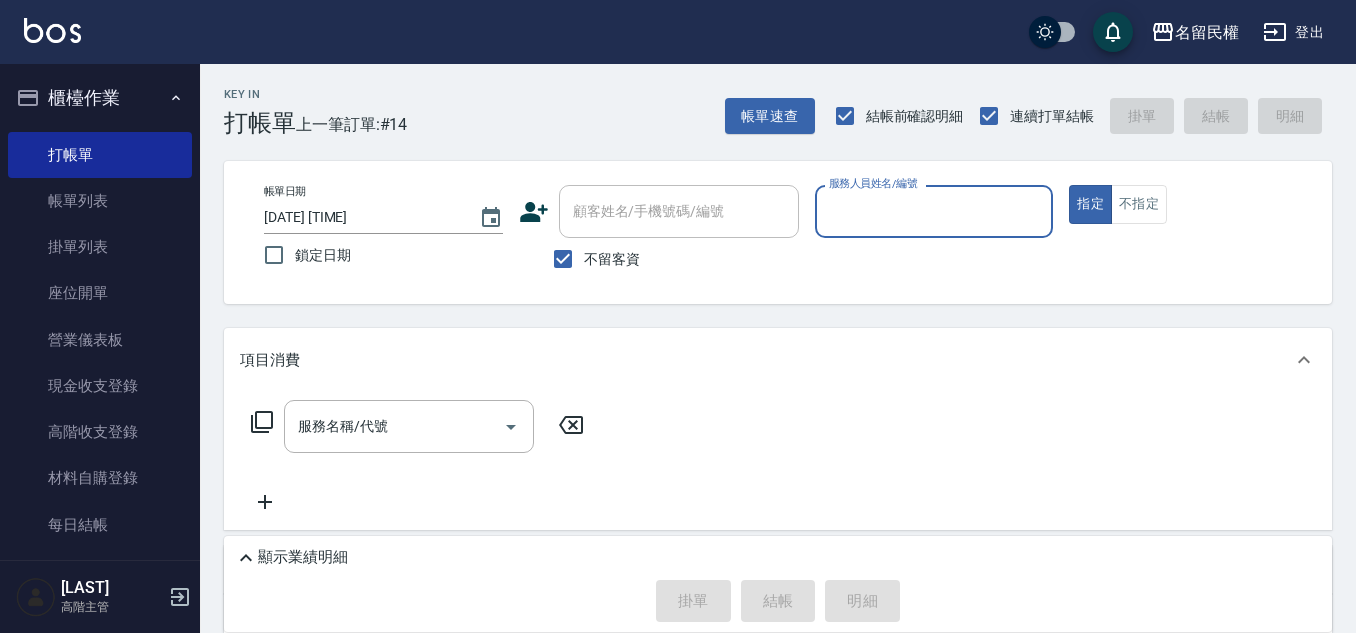 scroll, scrollTop: 0, scrollLeft: 0, axis: both 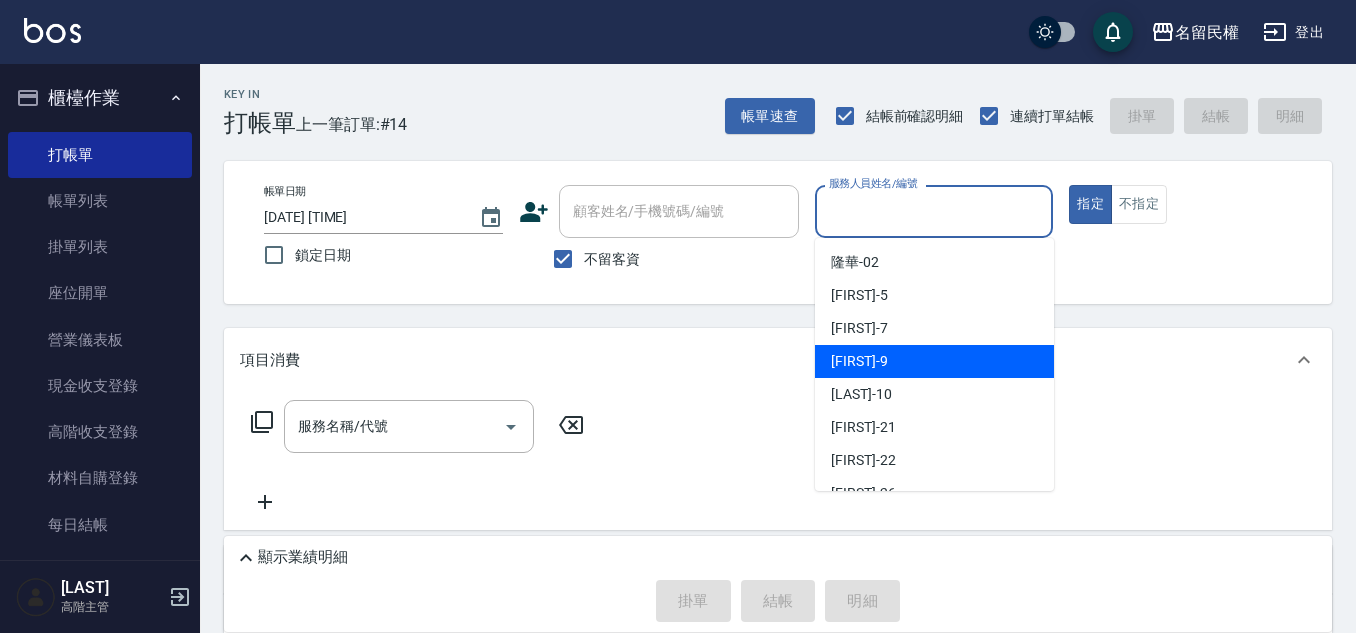 click on "[FIRST] -9" at bounding box center (934, 361) 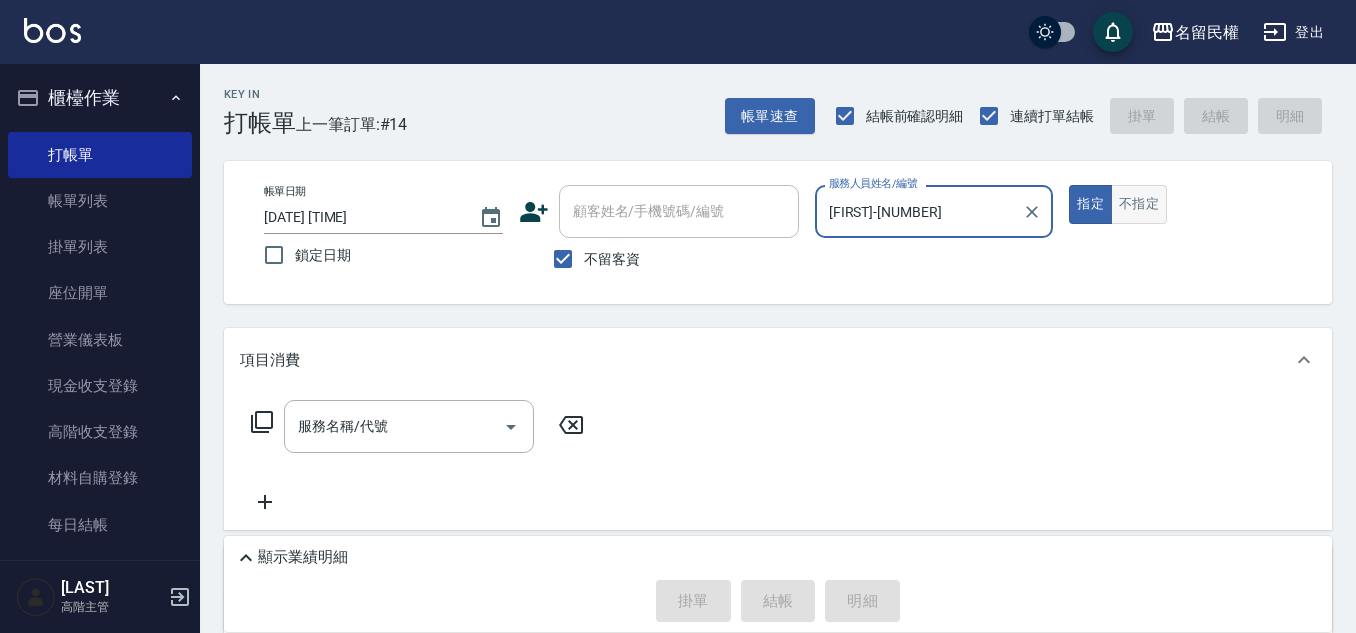 click on "不指定" at bounding box center (1139, 204) 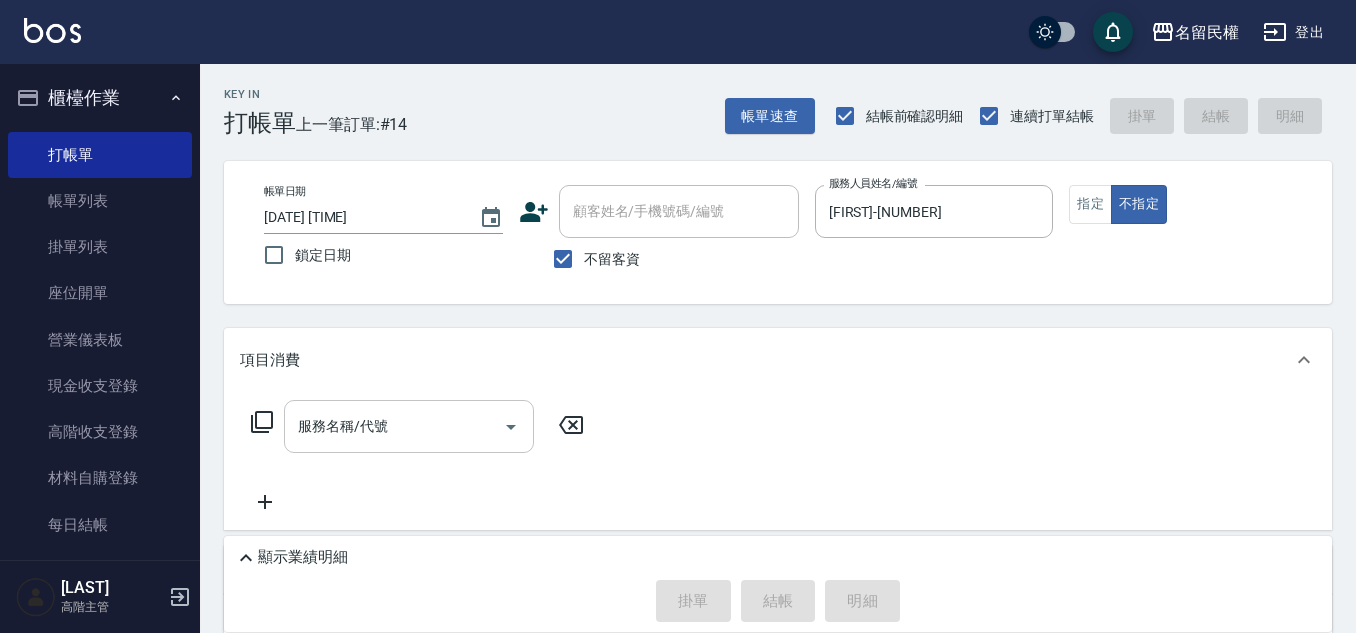 click on "服務名稱/代號" at bounding box center (409, 426) 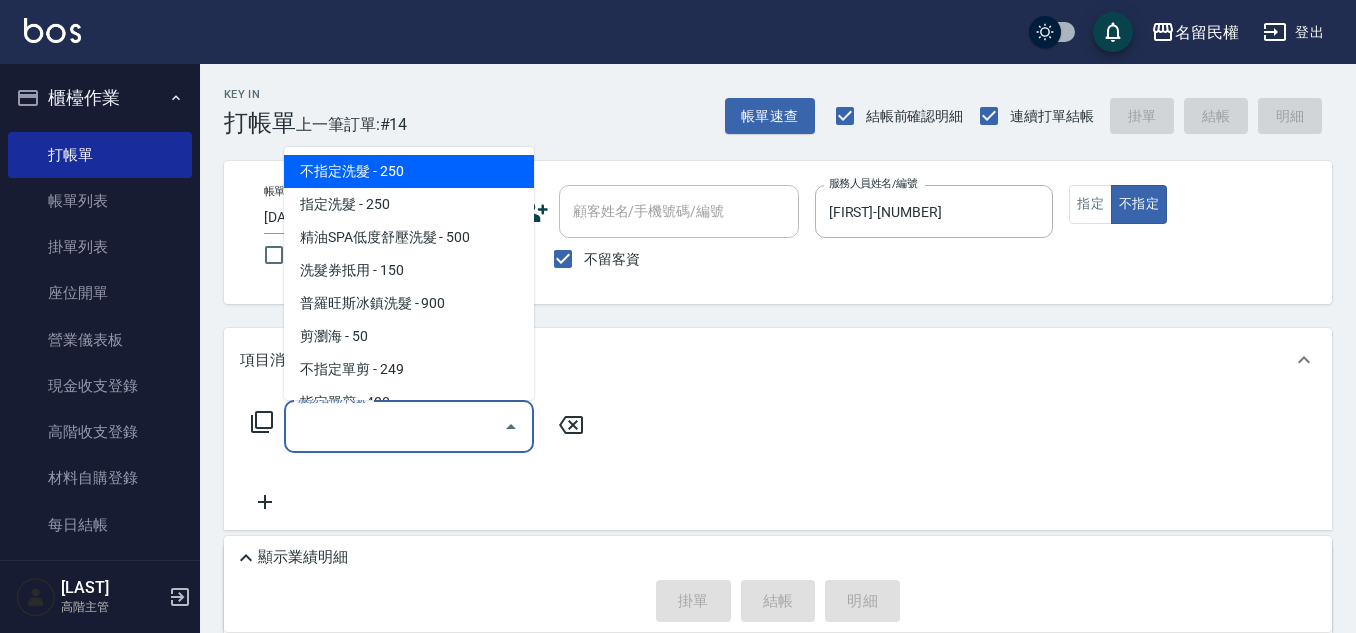 drag, startPoint x: 349, startPoint y: 170, endPoint x: 360, endPoint y: 194, distance: 26.400757 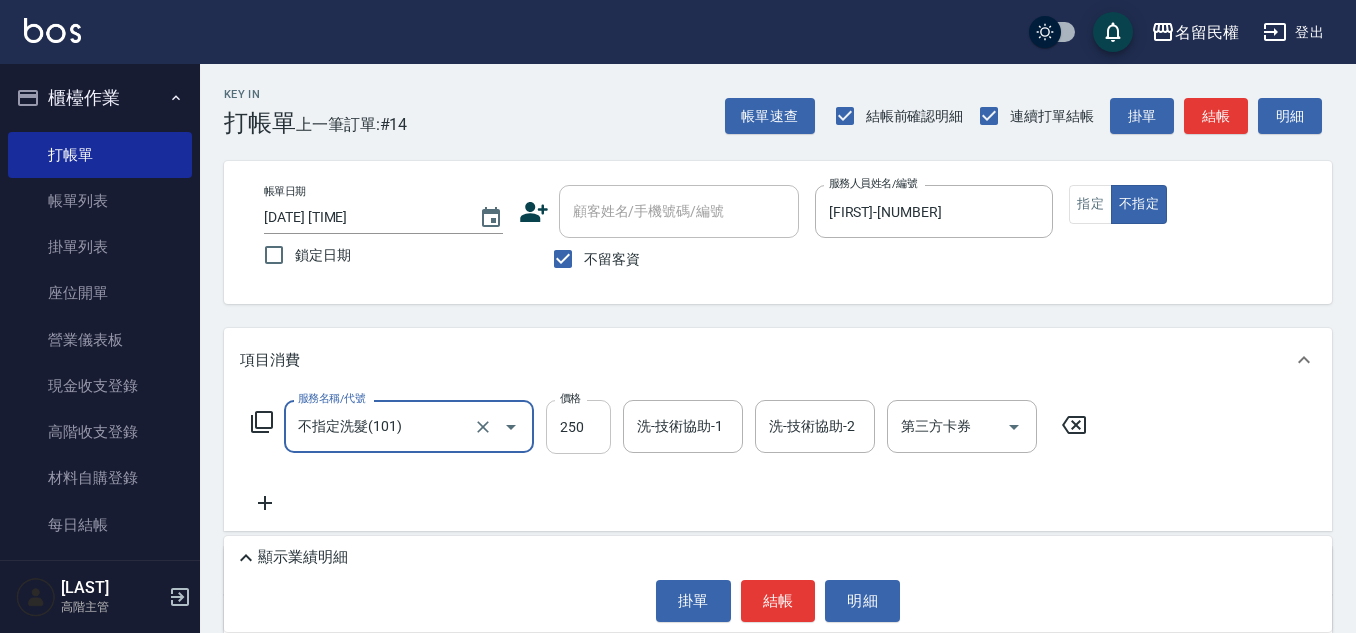 click on "250" at bounding box center [578, 427] 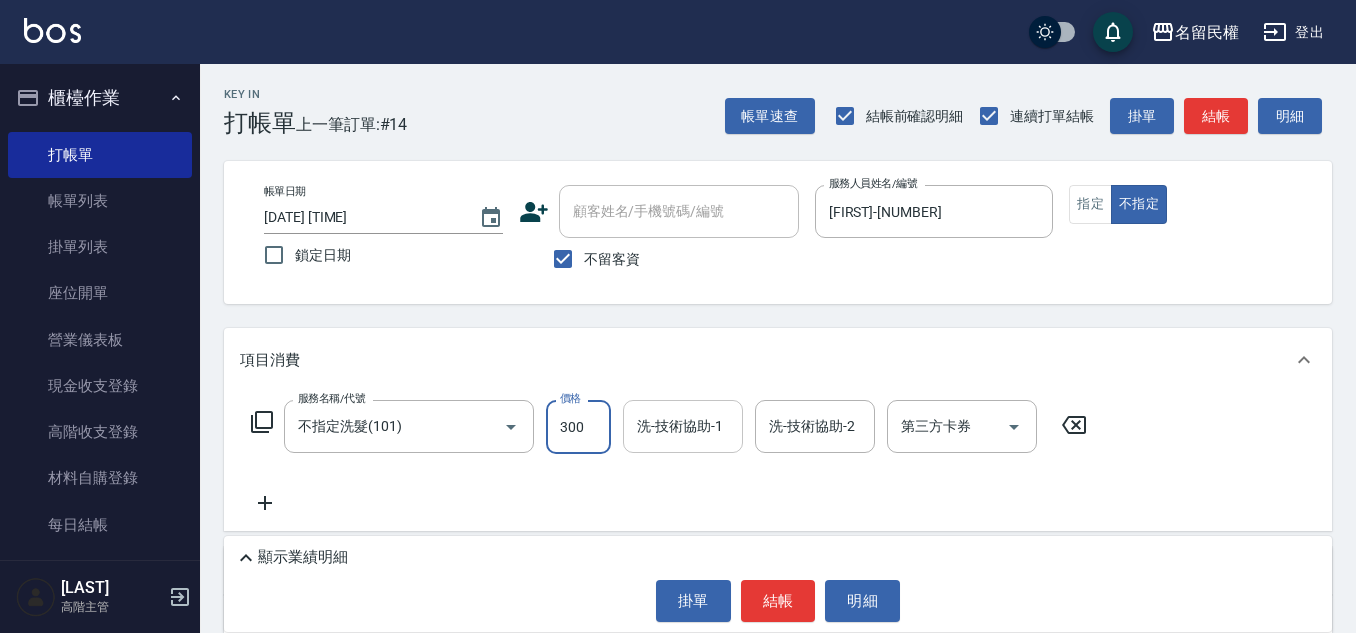 type on "300" 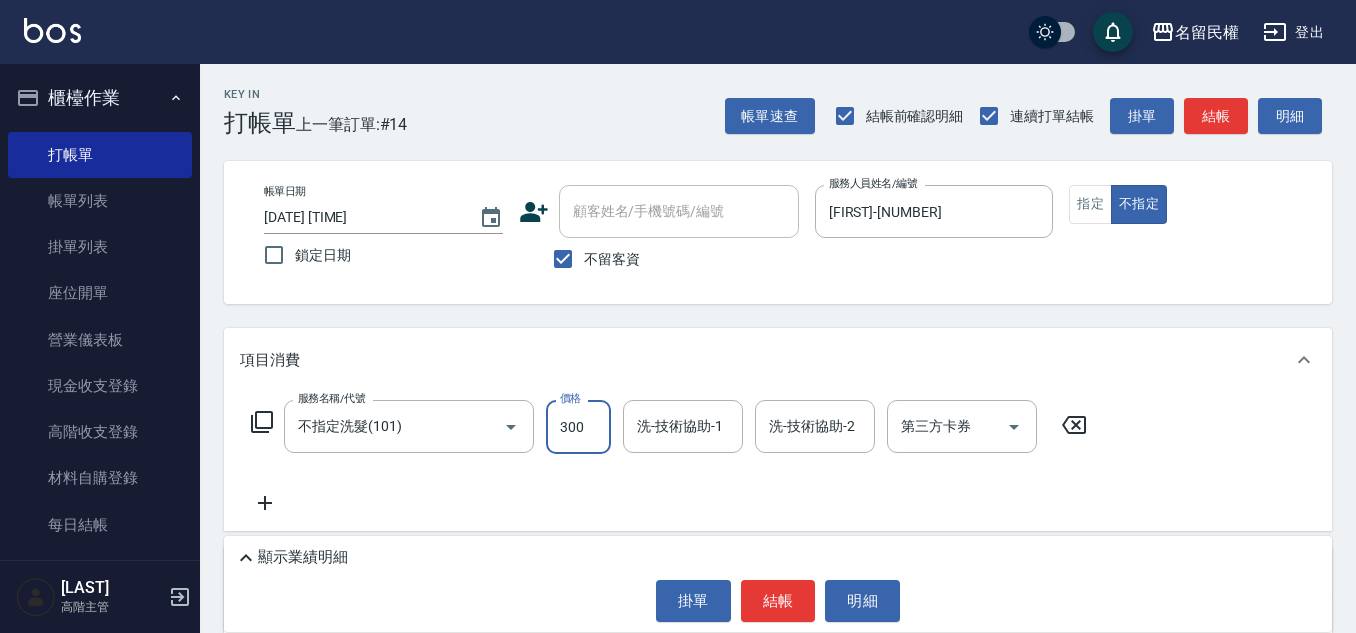 click on "洗-技術協助-1" at bounding box center (683, 426) 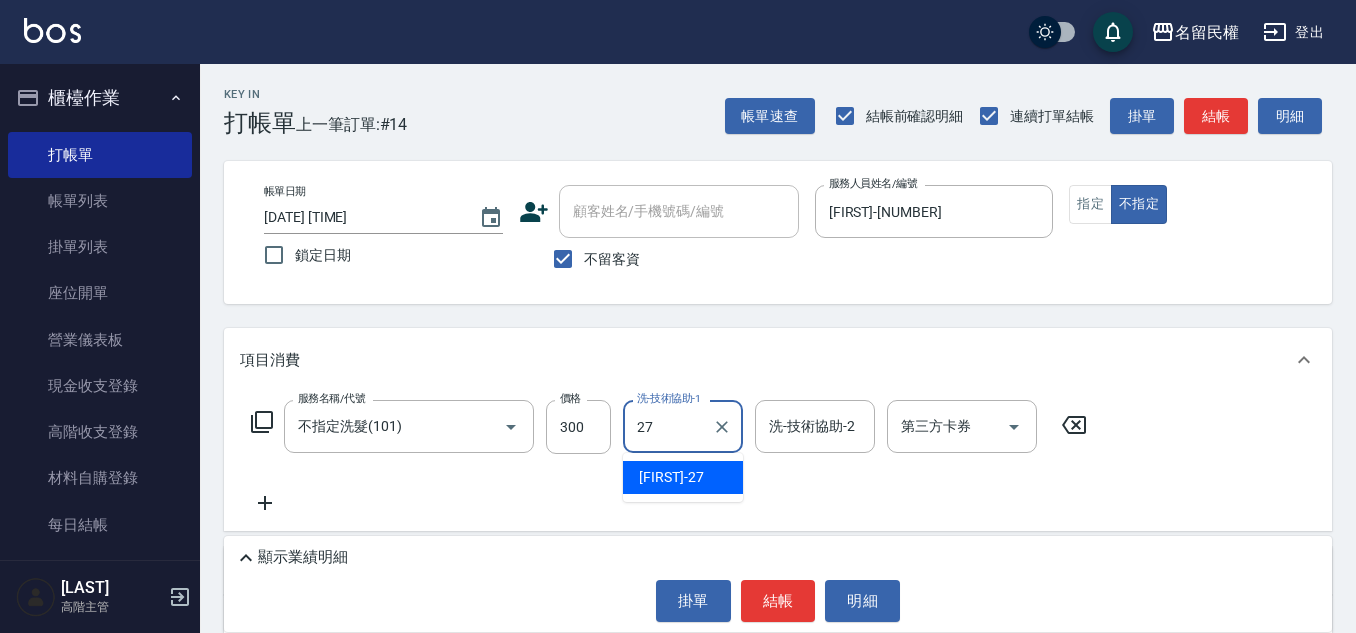 type on "[FIRST]-[NUMBER]" 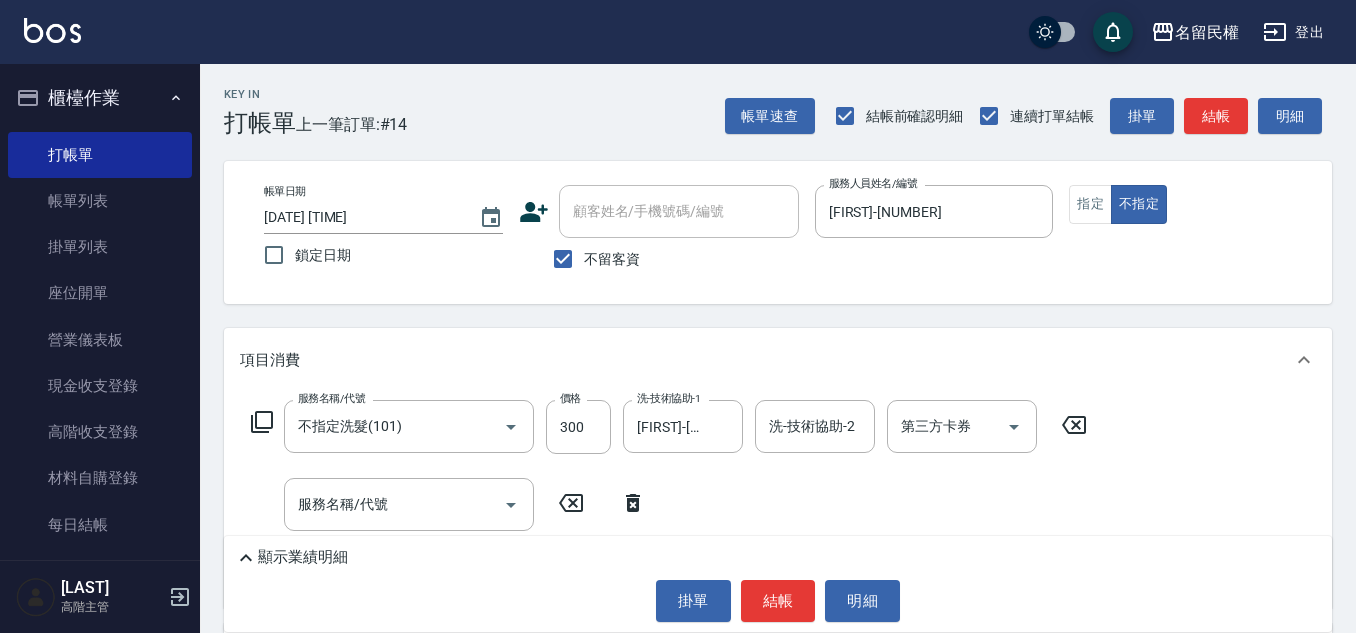 click on "顯示業績明細" at bounding box center [778, 553] 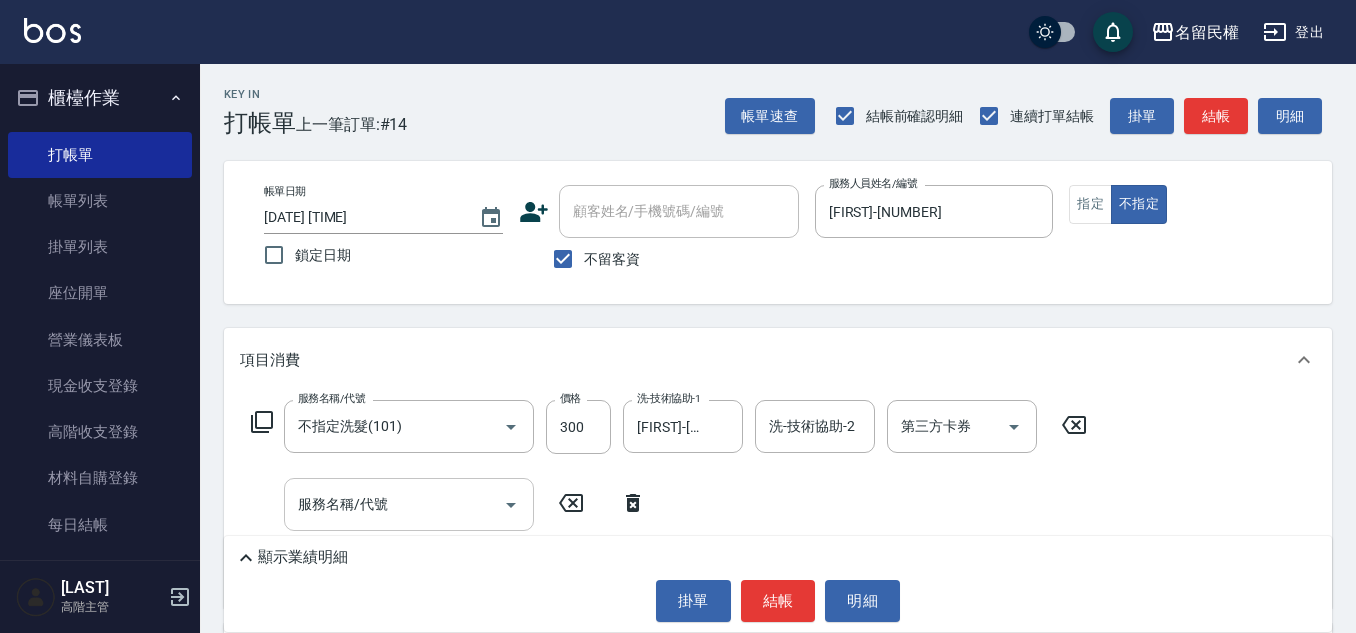 click on "服務名稱/代號" at bounding box center (394, 504) 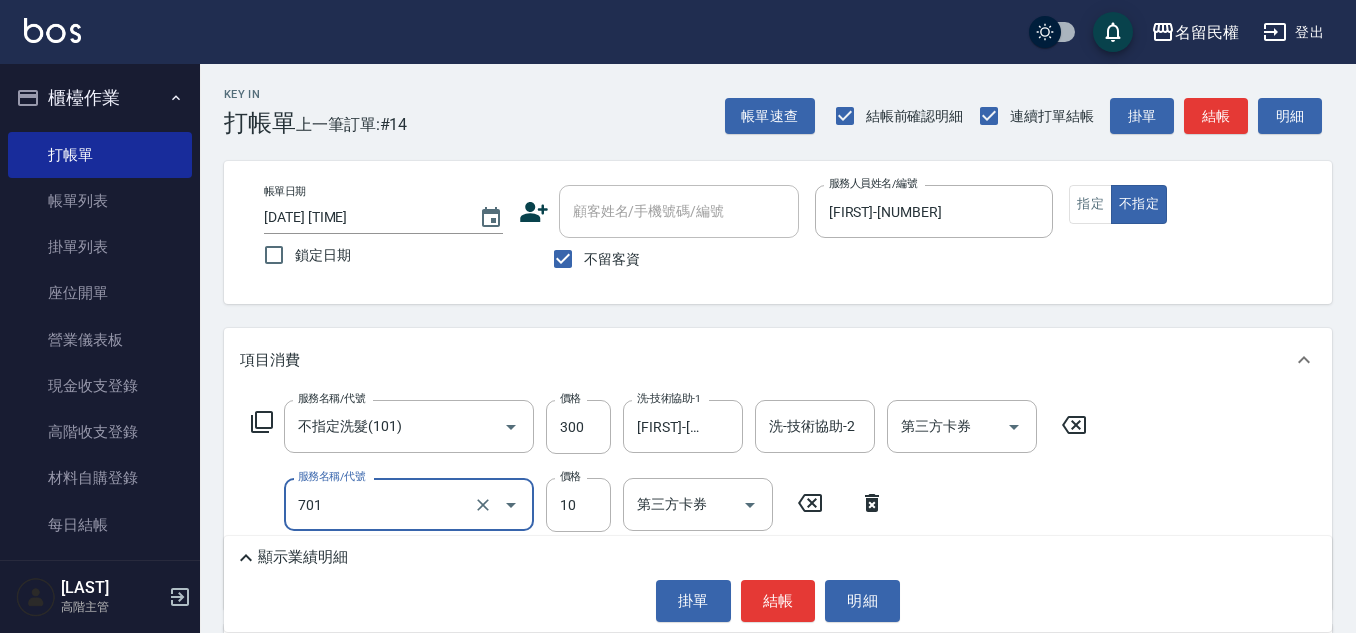 type on "潤絲(701)" 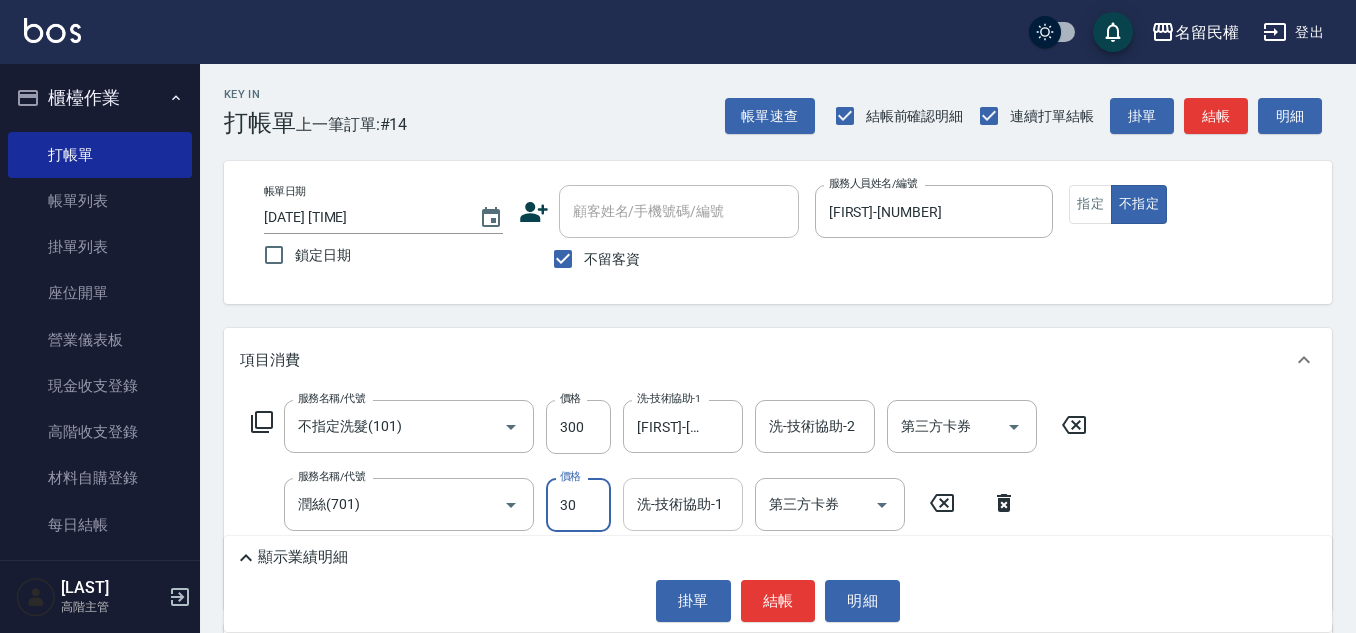 type on "30" 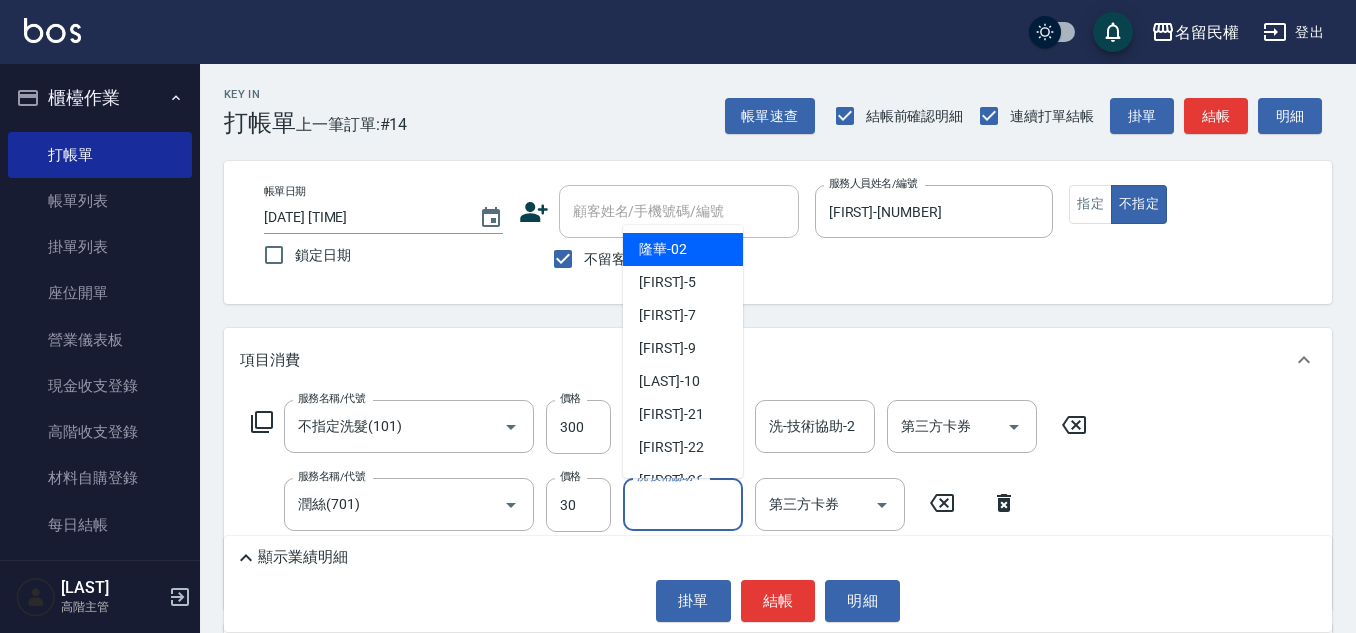 click on "洗-技術協助-1" at bounding box center [683, 504] 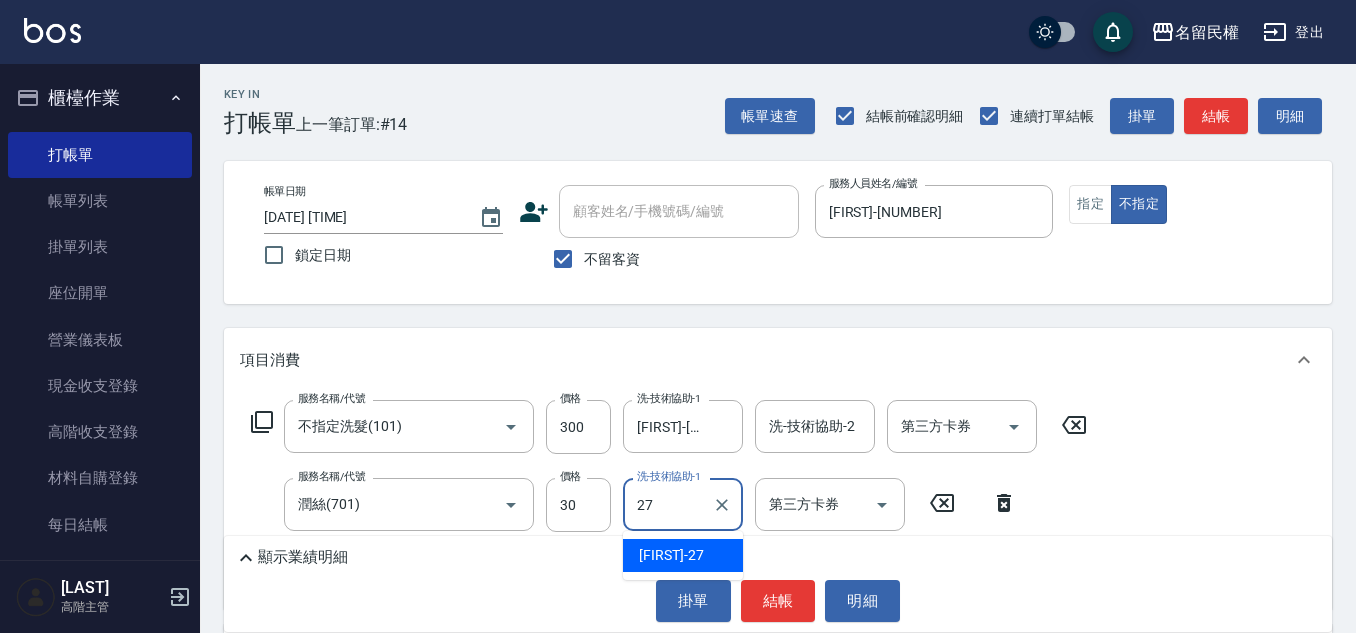 type on "[FIRST]-[NUMBER]" 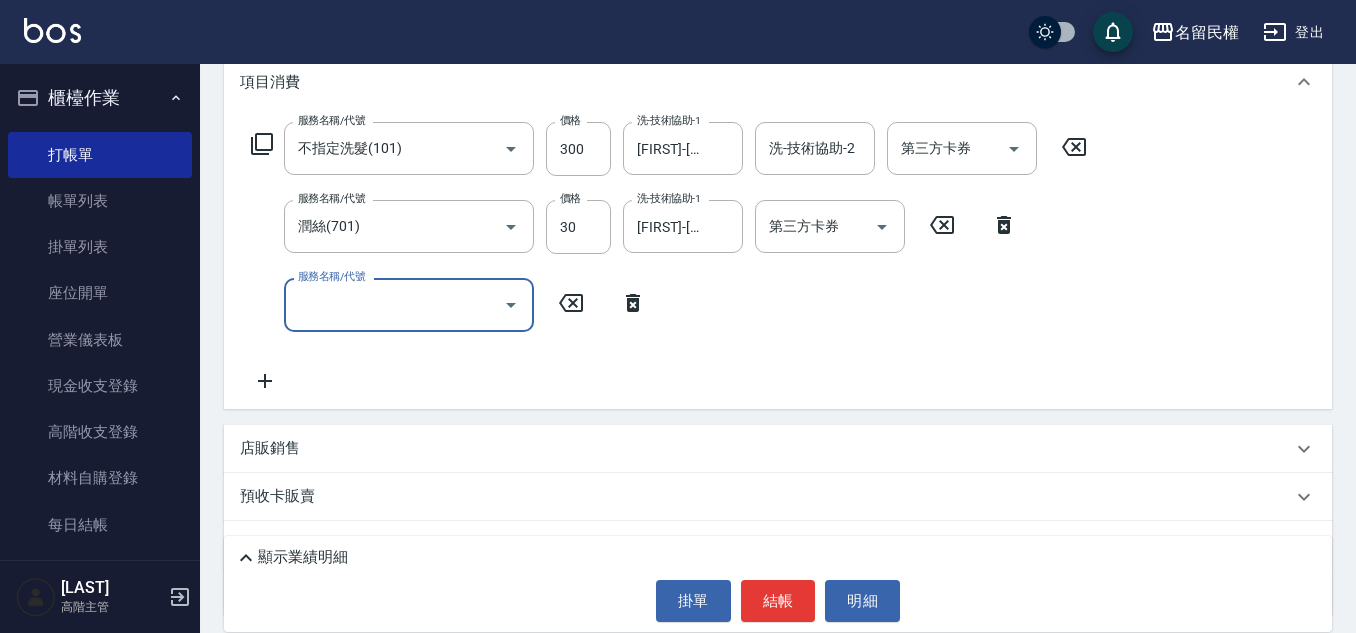 scroll, scrollTop: 300, scrollLeft: 0, axis: vertical 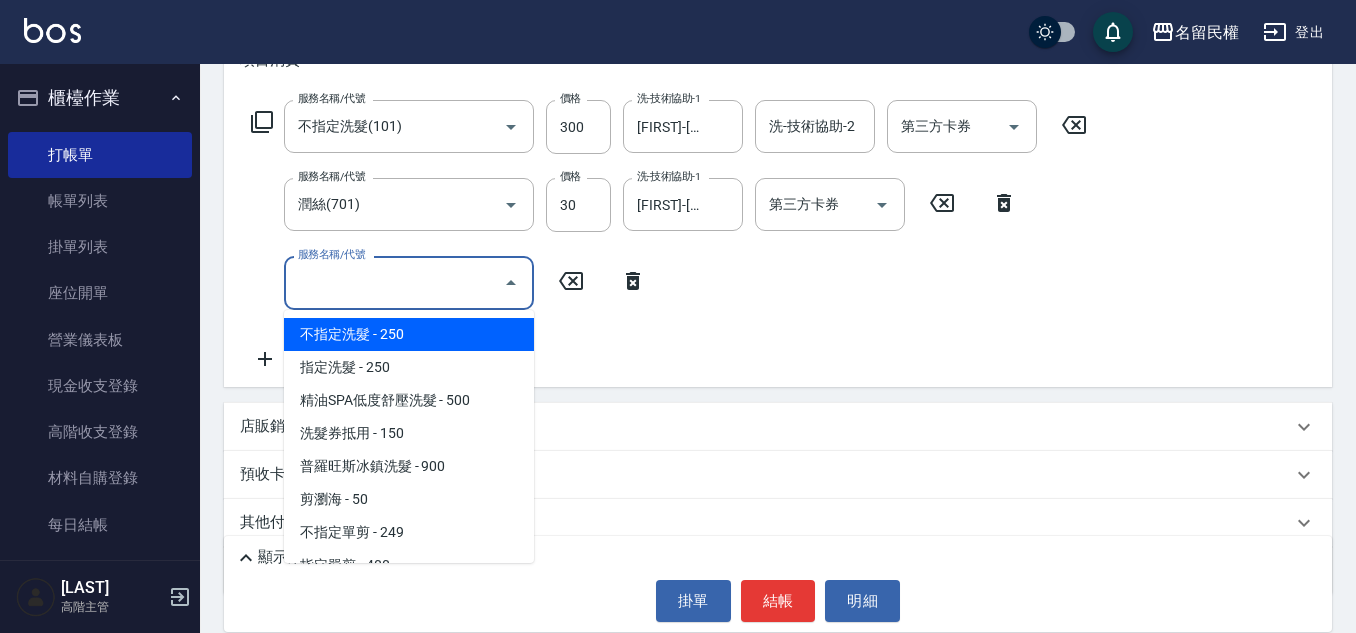 click on "服務名稱/代號" at bounding box center (394, 282) 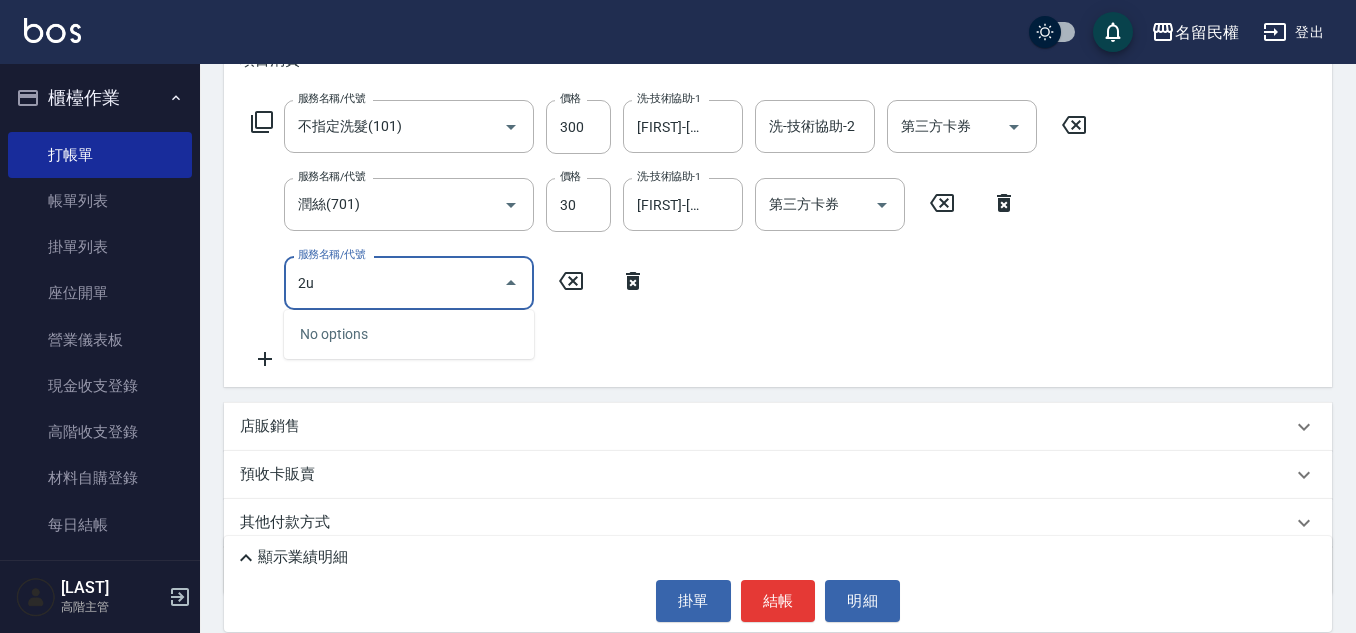 type on "2" 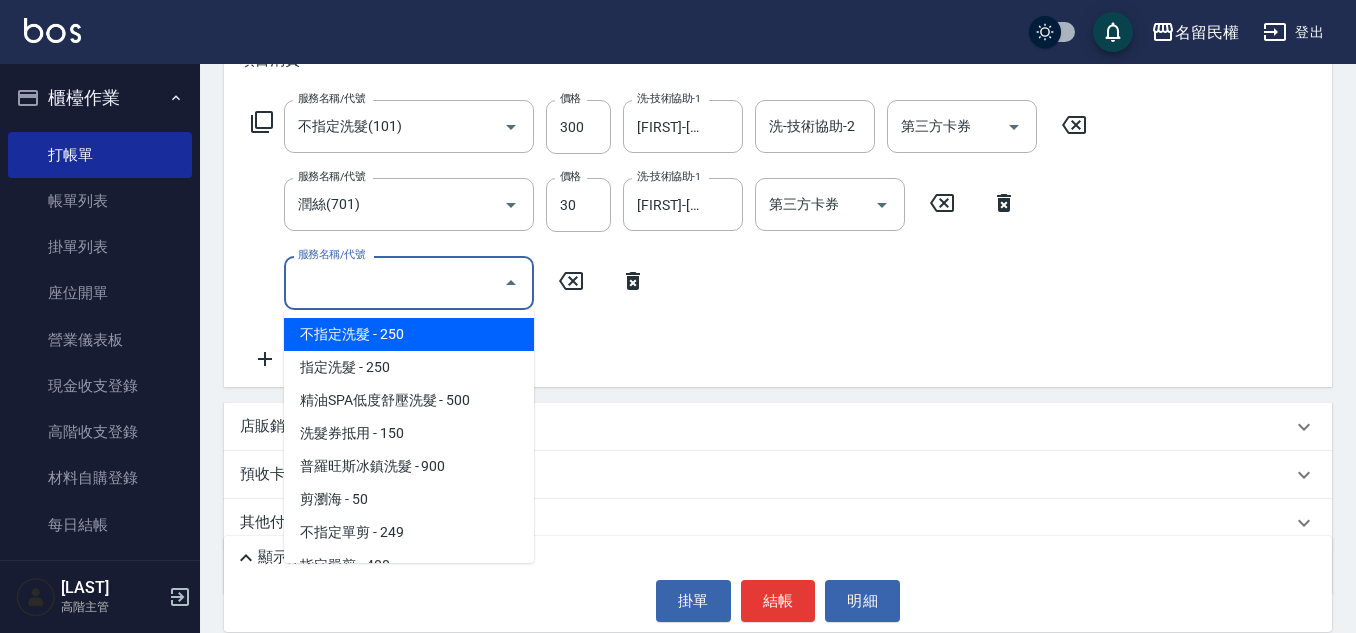 type on "不指定洗髮(101)" 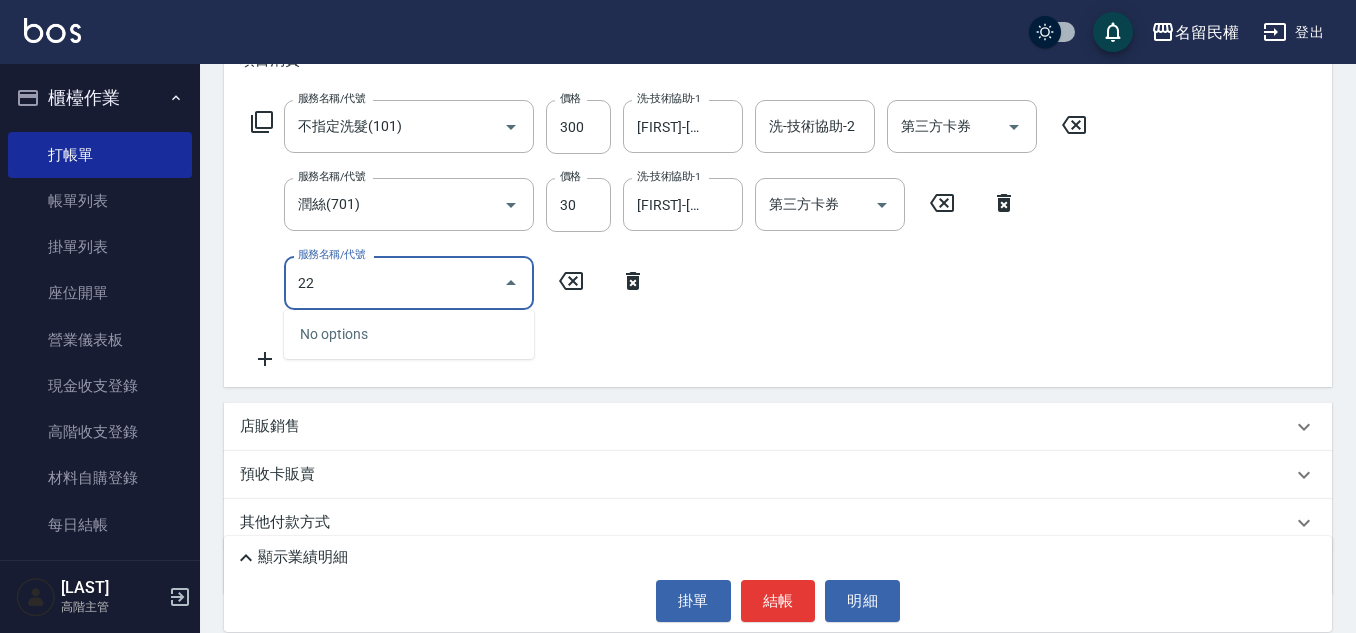 type on "2" 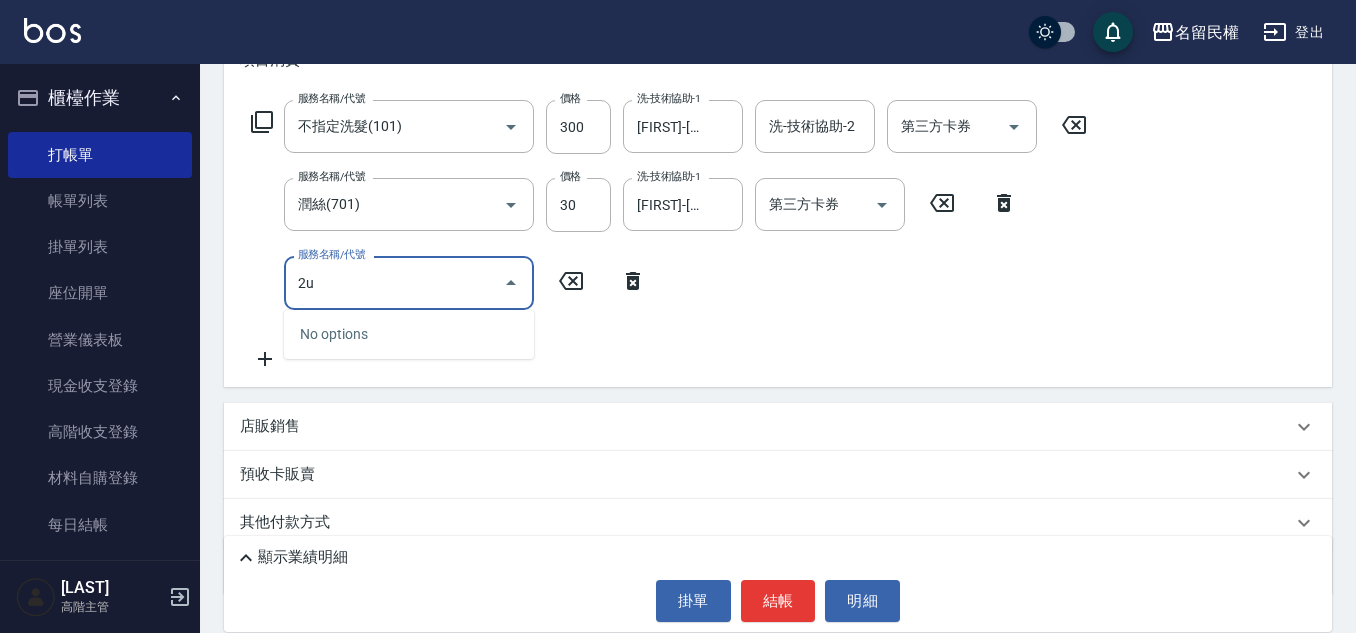 type on "2" 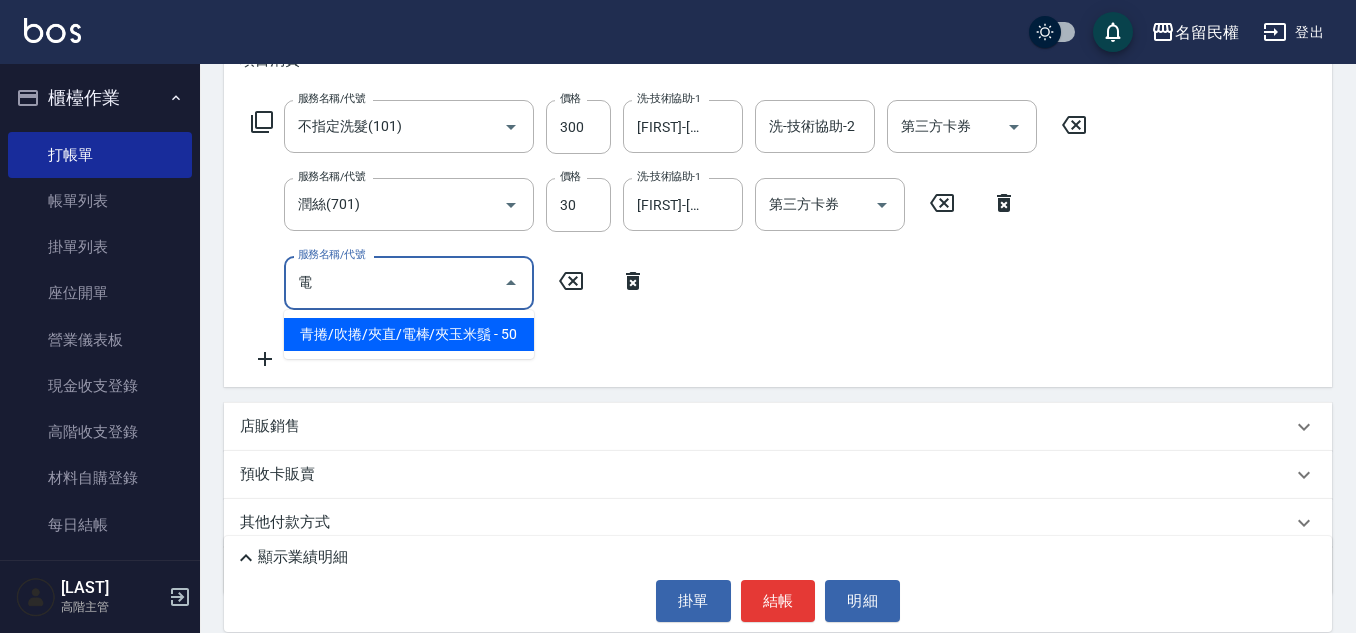 click on "青捲/吹捲/夾直/電棒/夾玉米鬚 - 50" at bounding box center (409, 334) 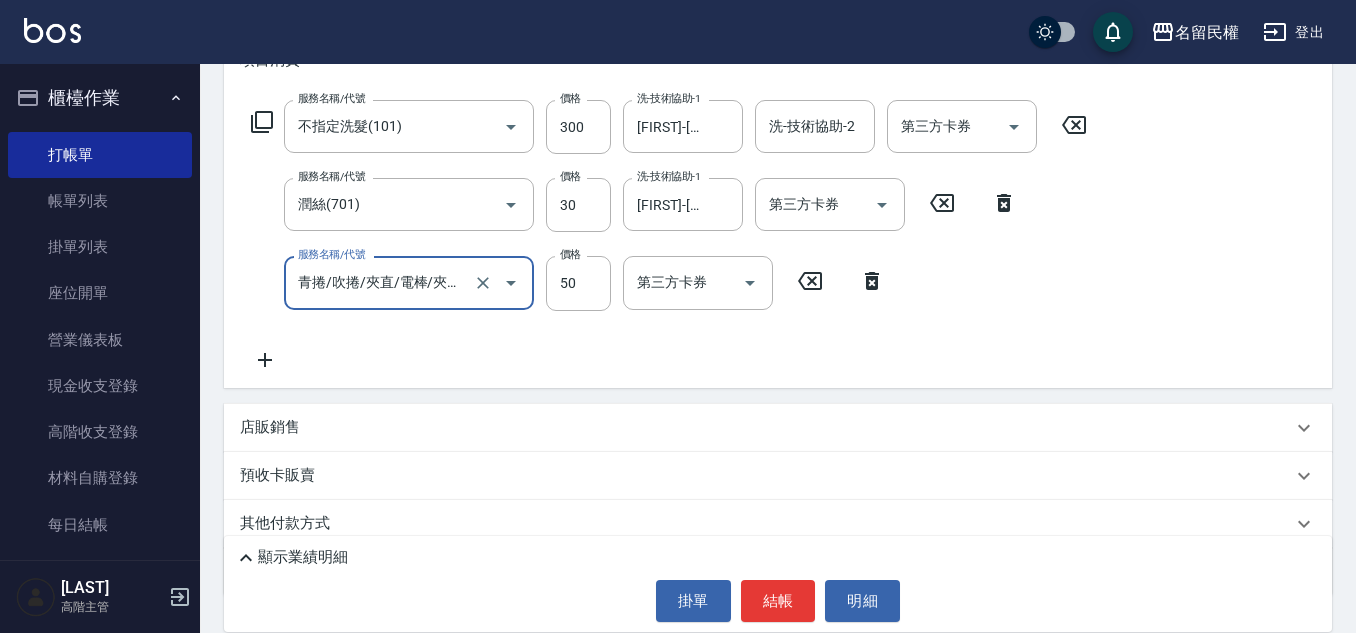 type on "青捲/吹捲/夾直/電棒/夾玉米鬚(703)" 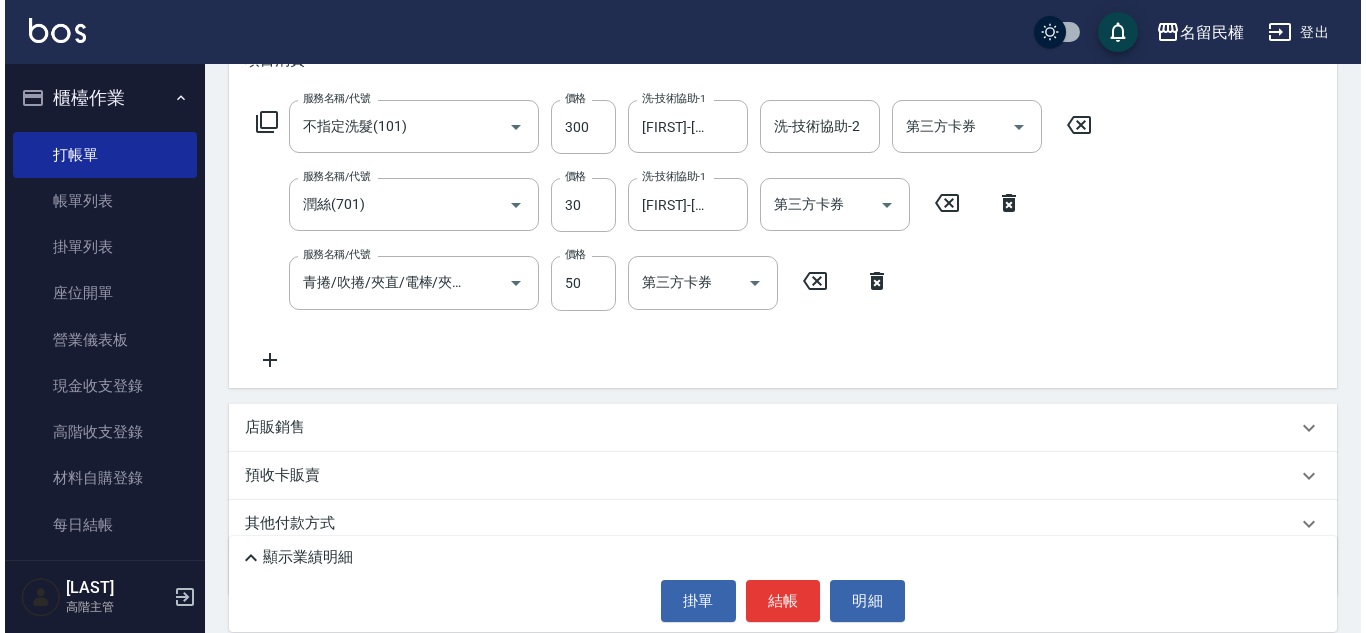 scroll, scrollTop: 200, scrollLeft: 0, axis: vertical 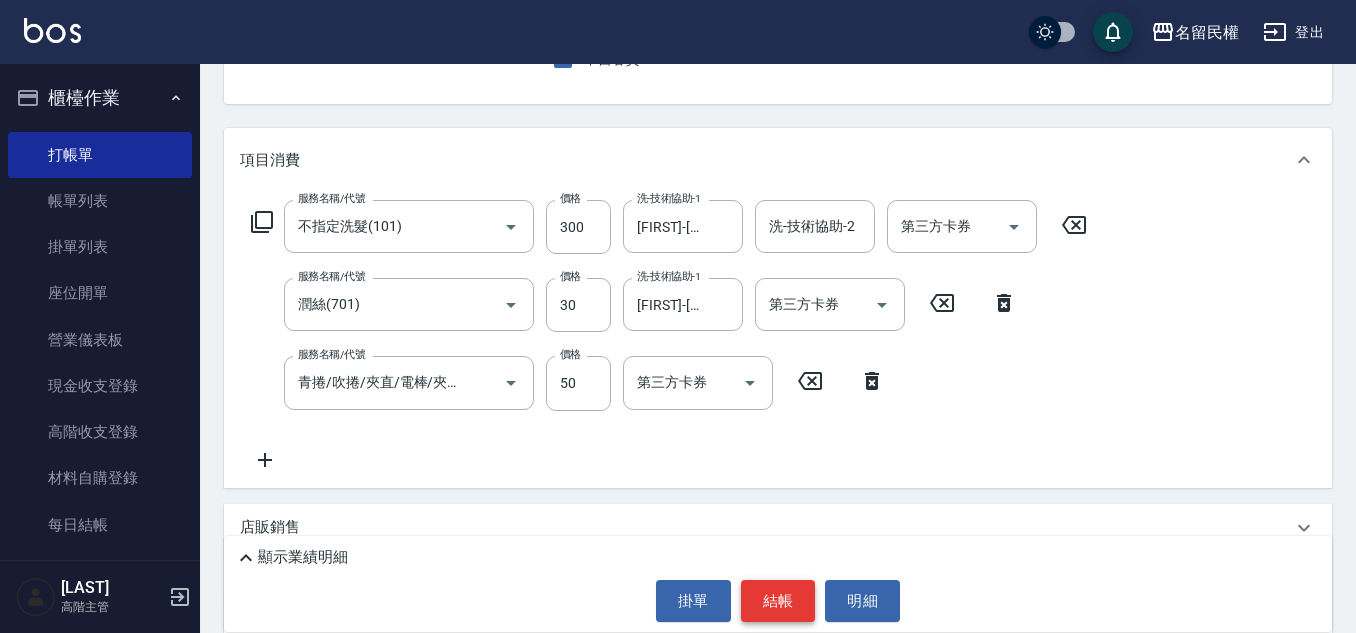 click on "結帳" at bounding box center [778, 601] 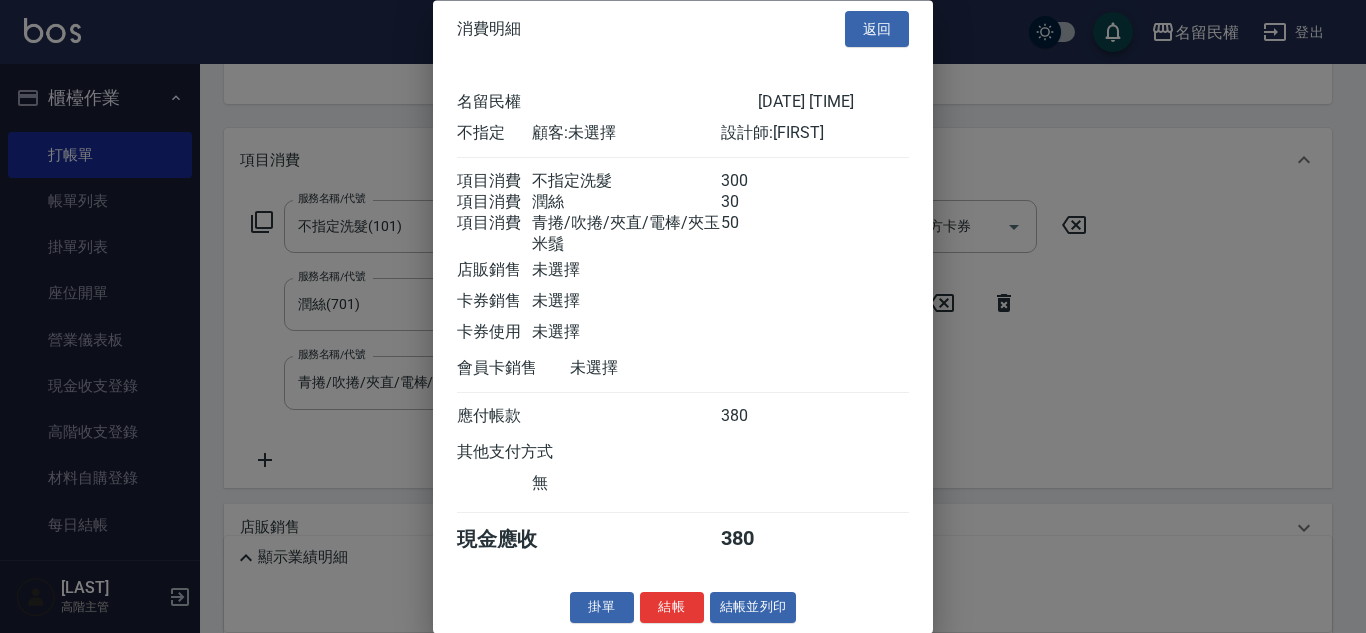 scroll, scrollTop: 46, scrollLeft: 0, axis: vertical 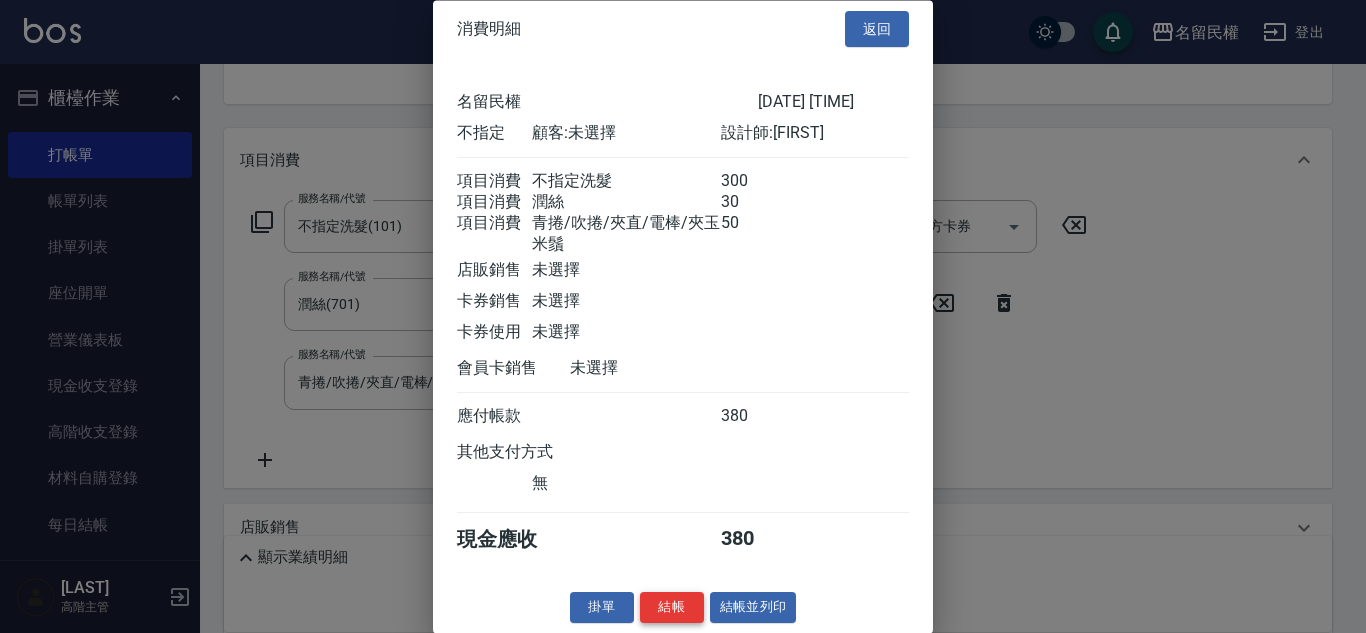 click on "結帳" at bounding box center [672, 608] 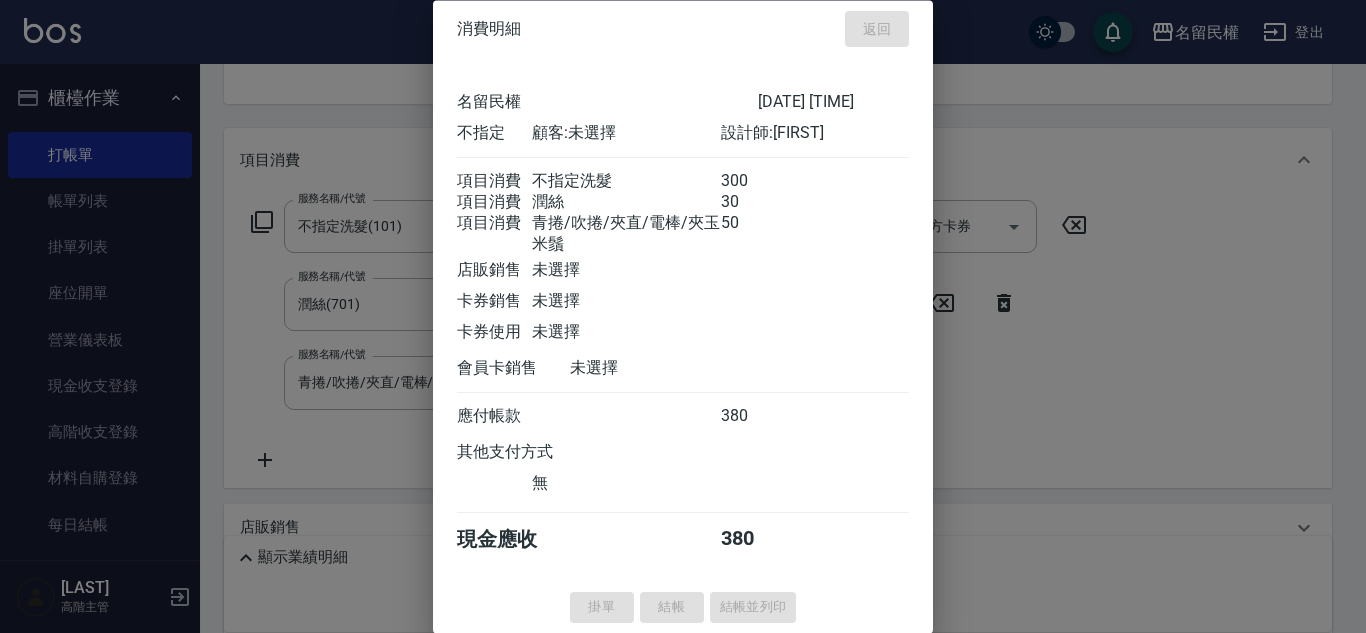 scroll, scrollTop: 14, scrollLeft: 0, axis: vertical 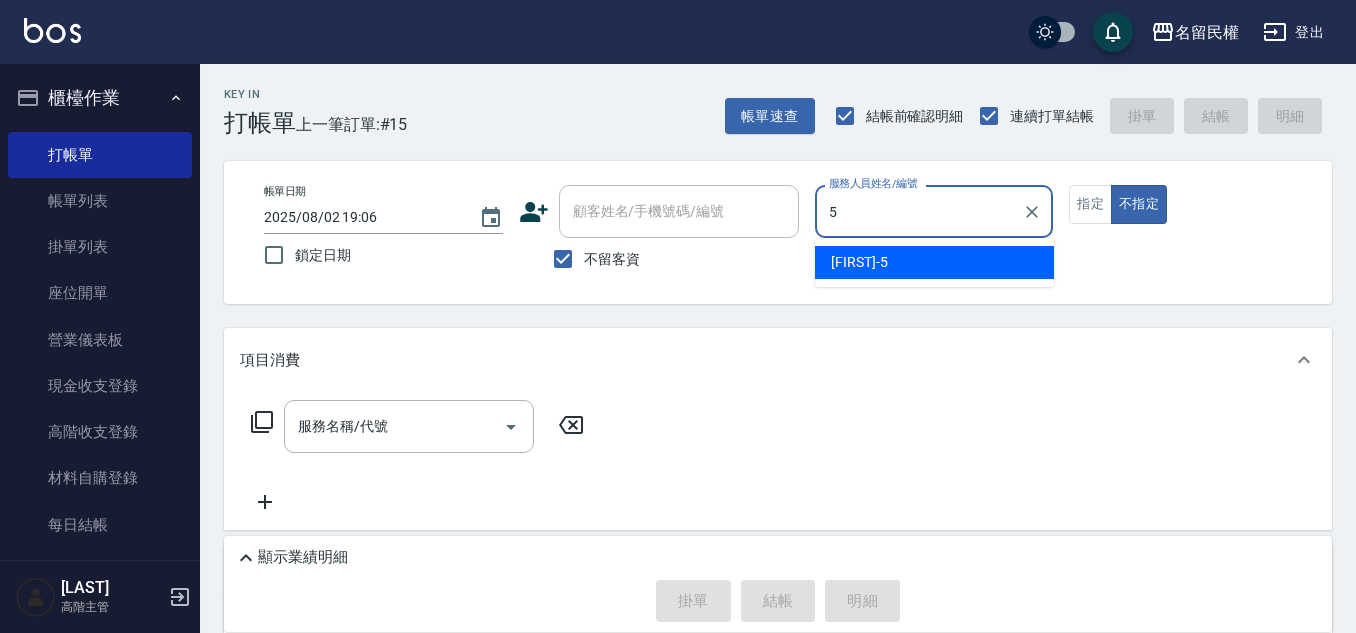 type on "[FIRST]-[NUMBER]" 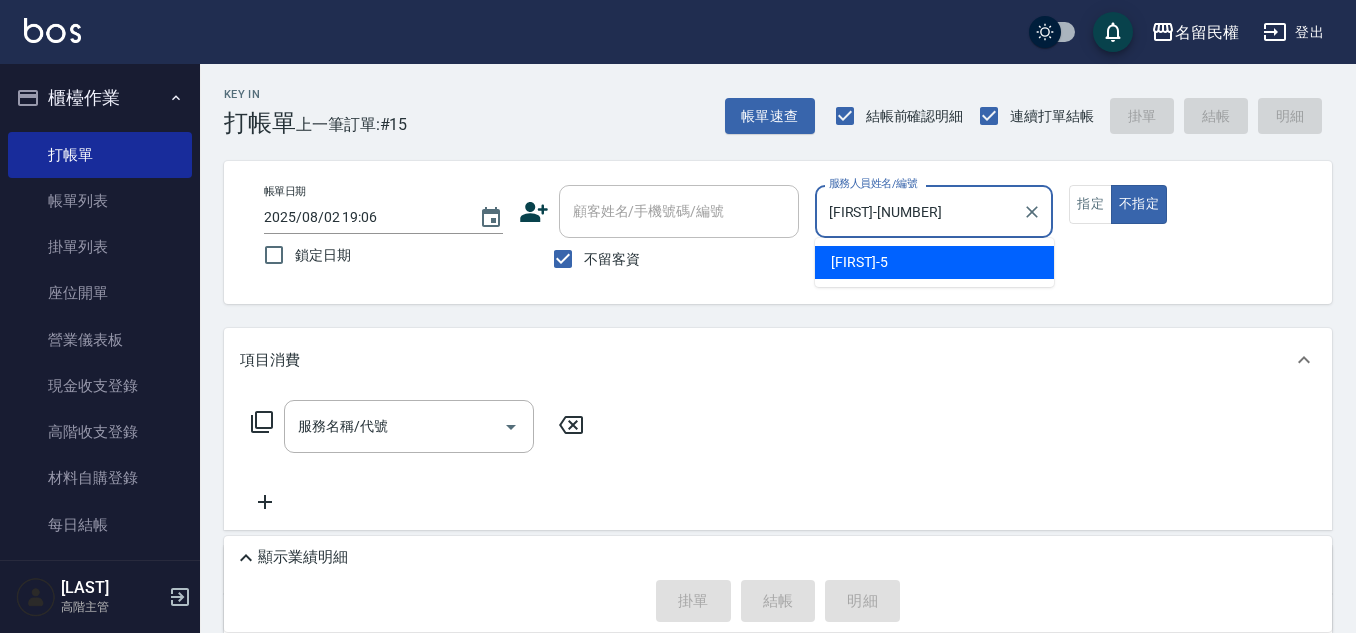 type on "false" 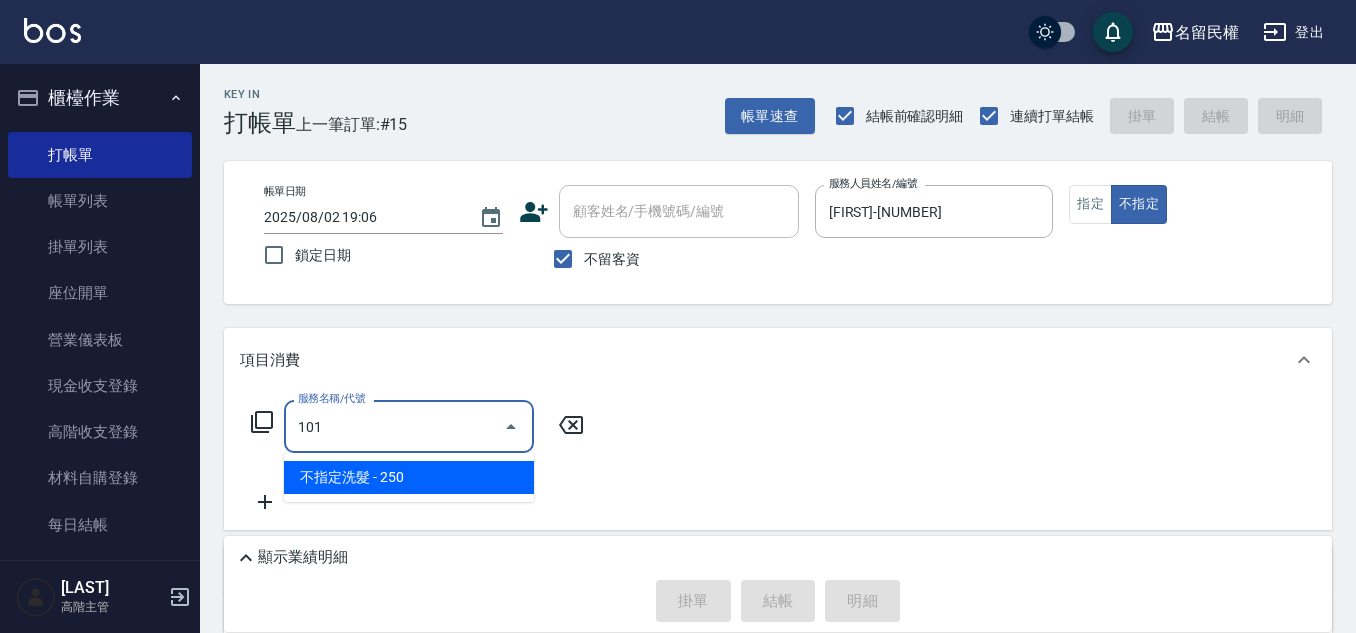 type on "不指定洗髮(101)" 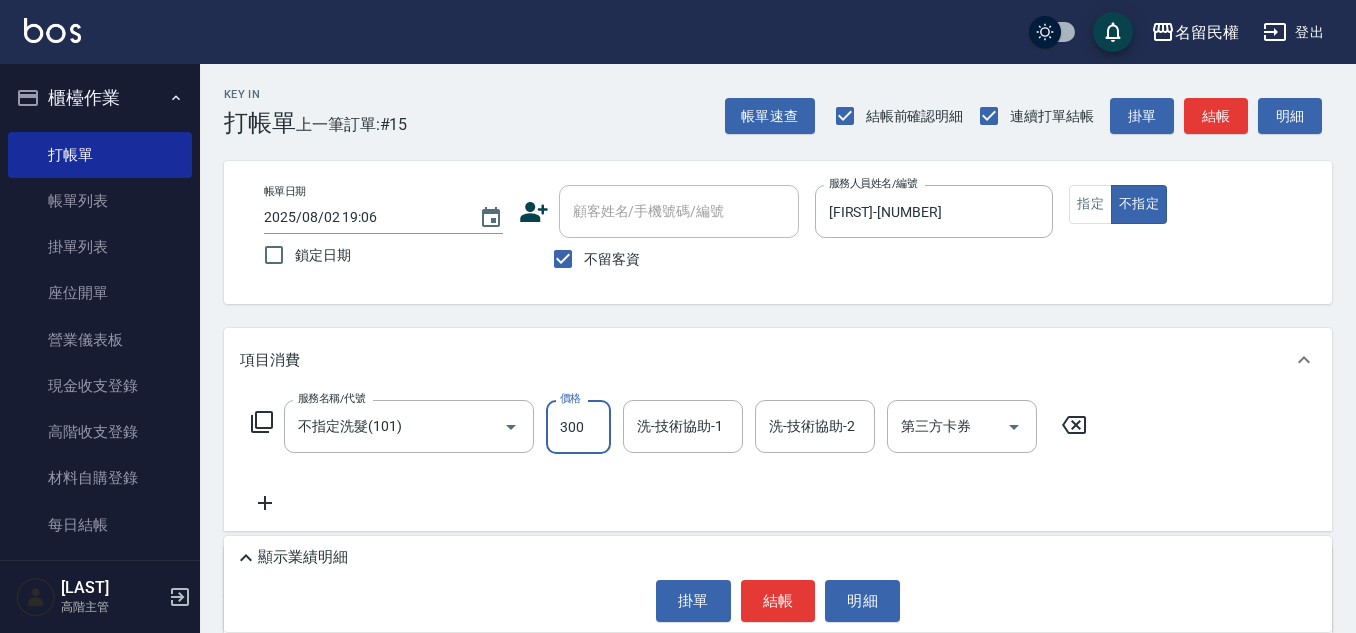 type on "300" 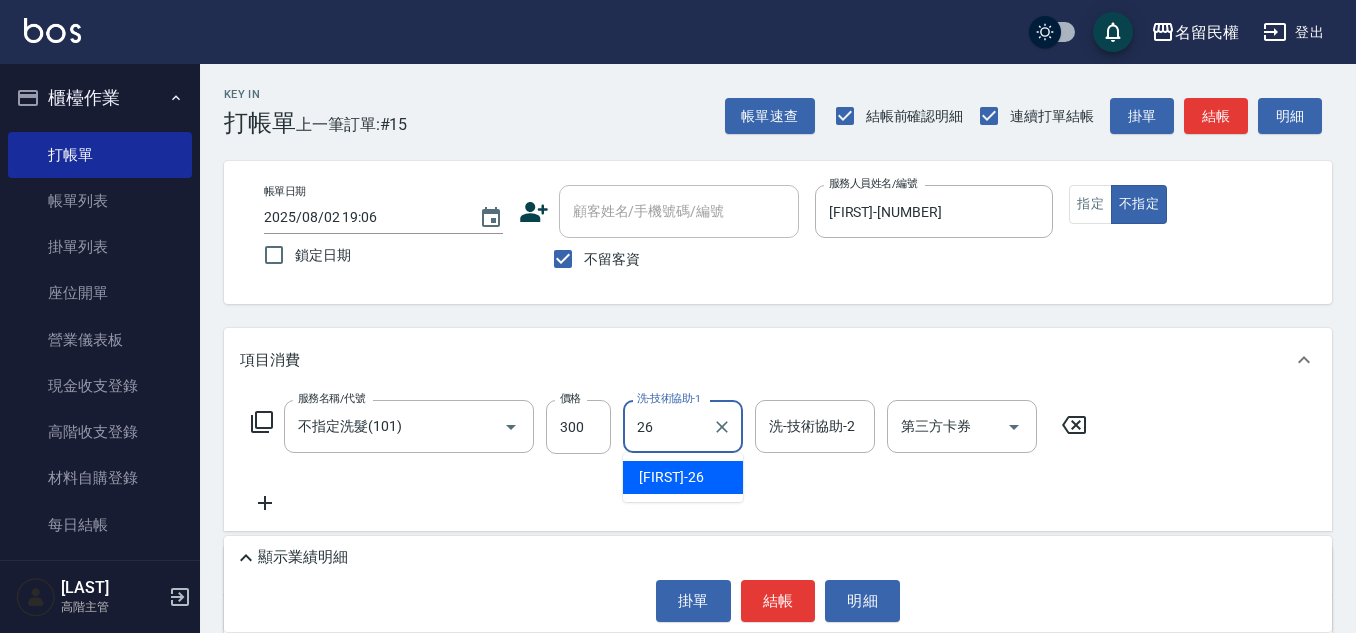 type on "[FIRST]-[NUMBER]" 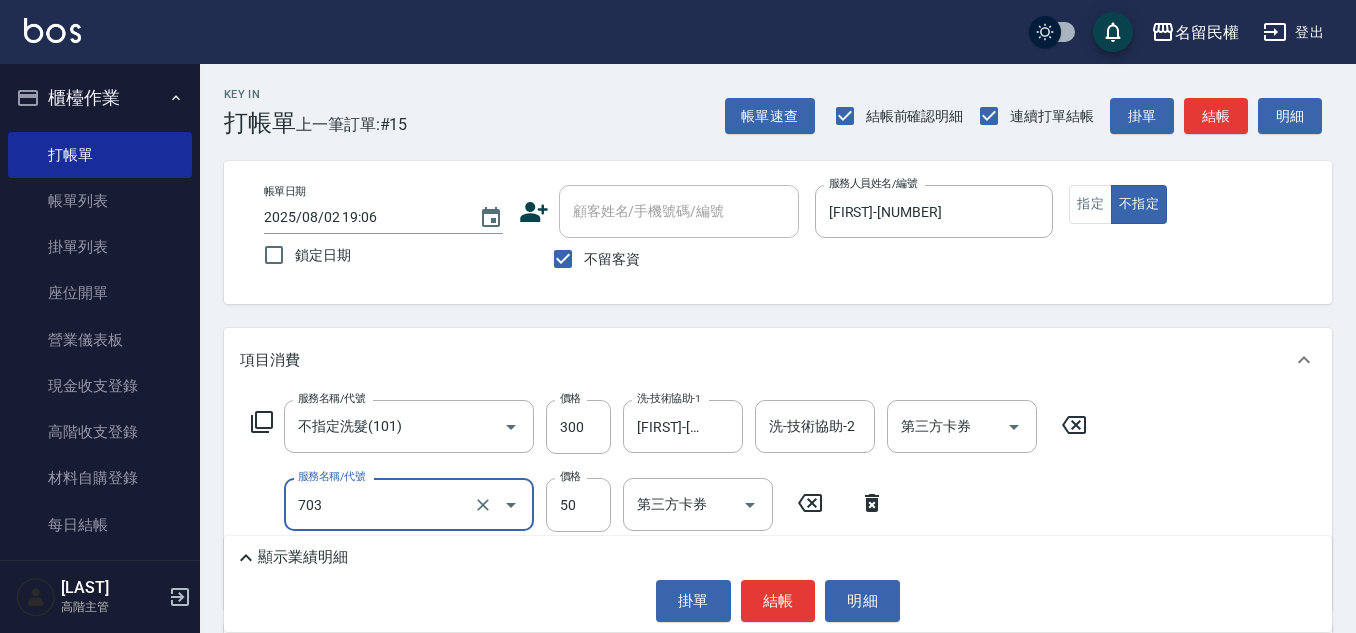 type on "青捲/吹捲/夾直/電棒/夾玉米鬚(703)" 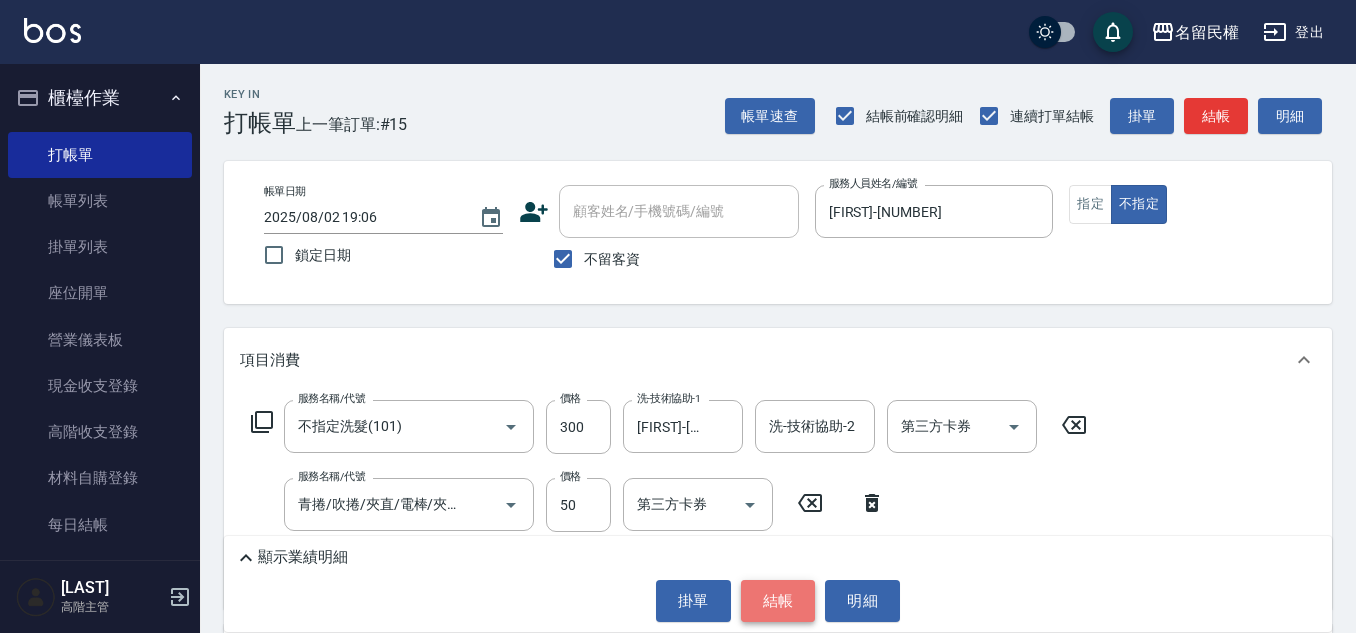 click on "結帳" at bounding box center (778, 601) 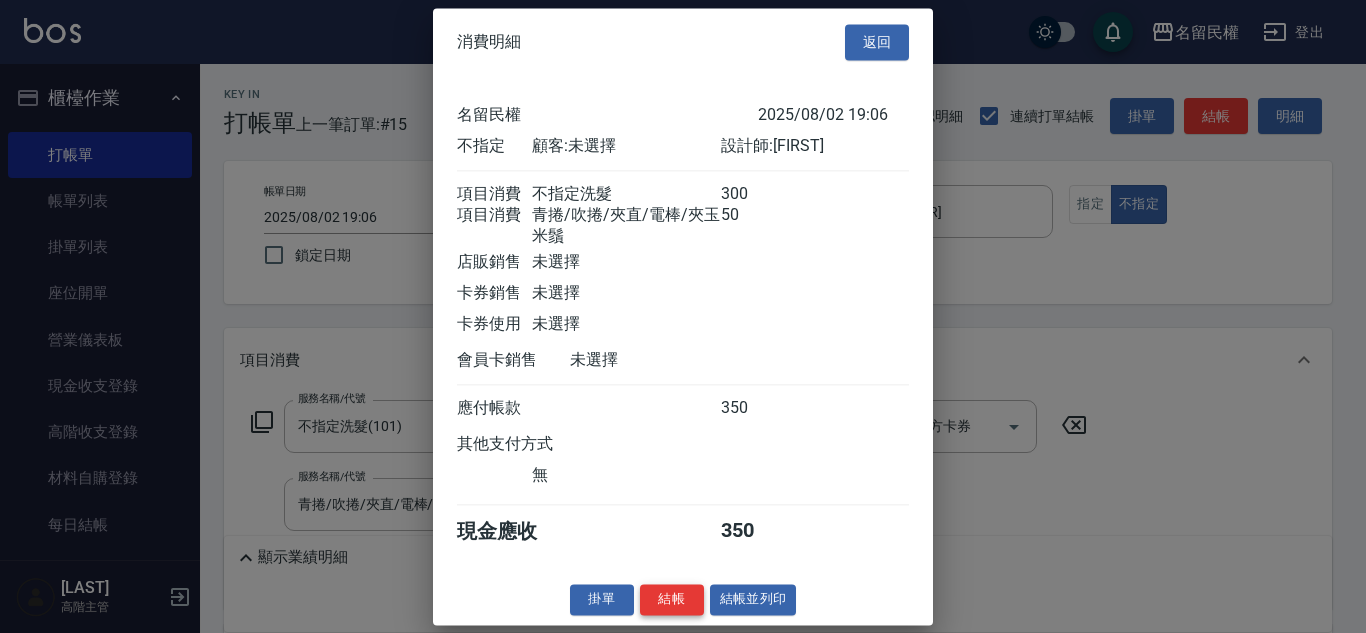 click on "結帳" at bounding box center [672, 599] 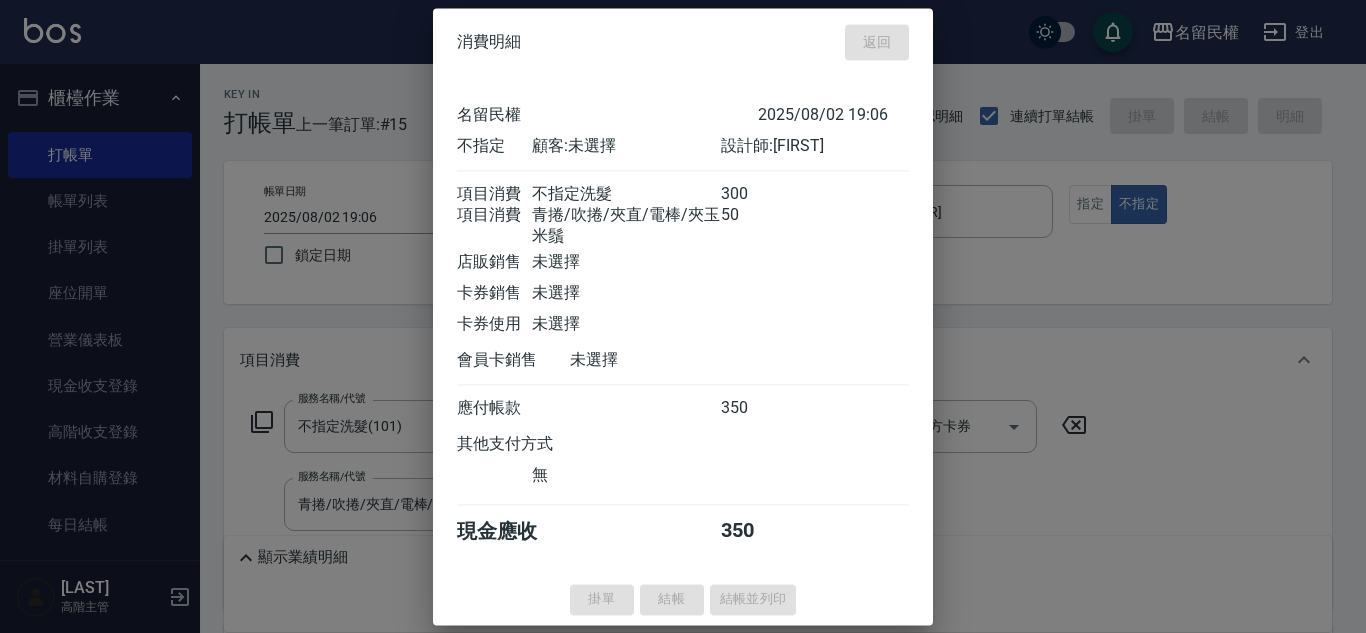 type on "[DATE] [TIME]" 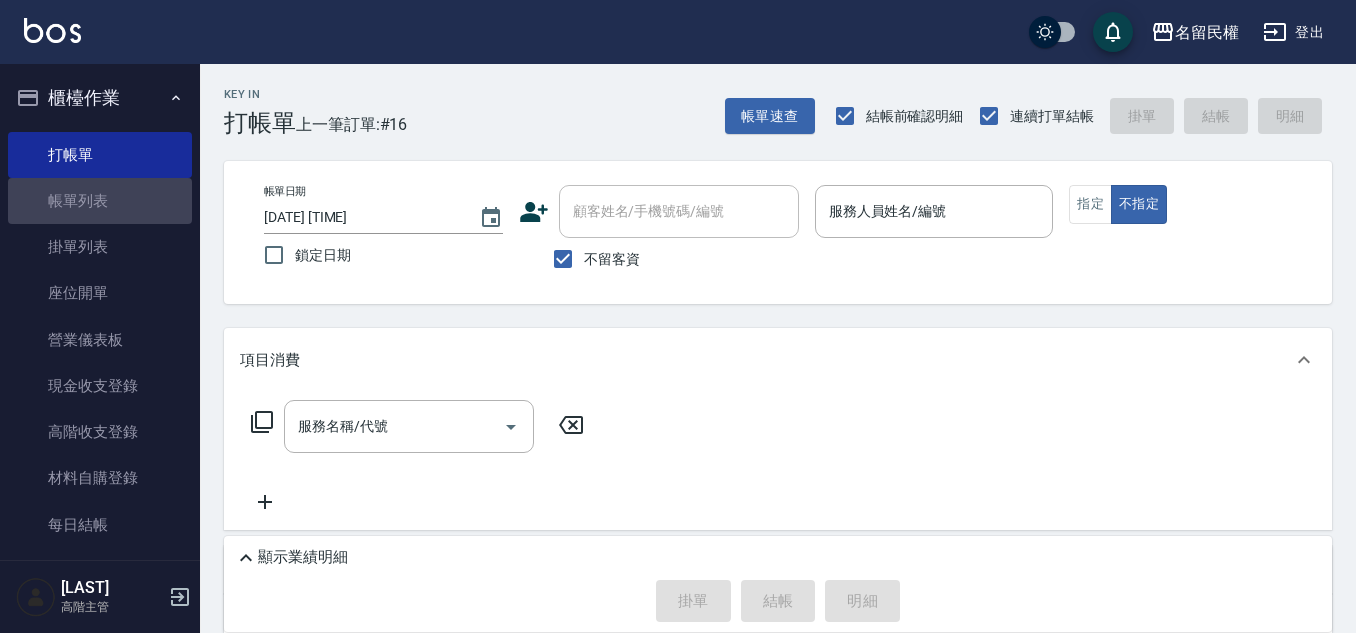 drag, startPoint x: 145, startPoint y: 192, endPoint x: 1097, endPoint y: 427, distance: 980.57587 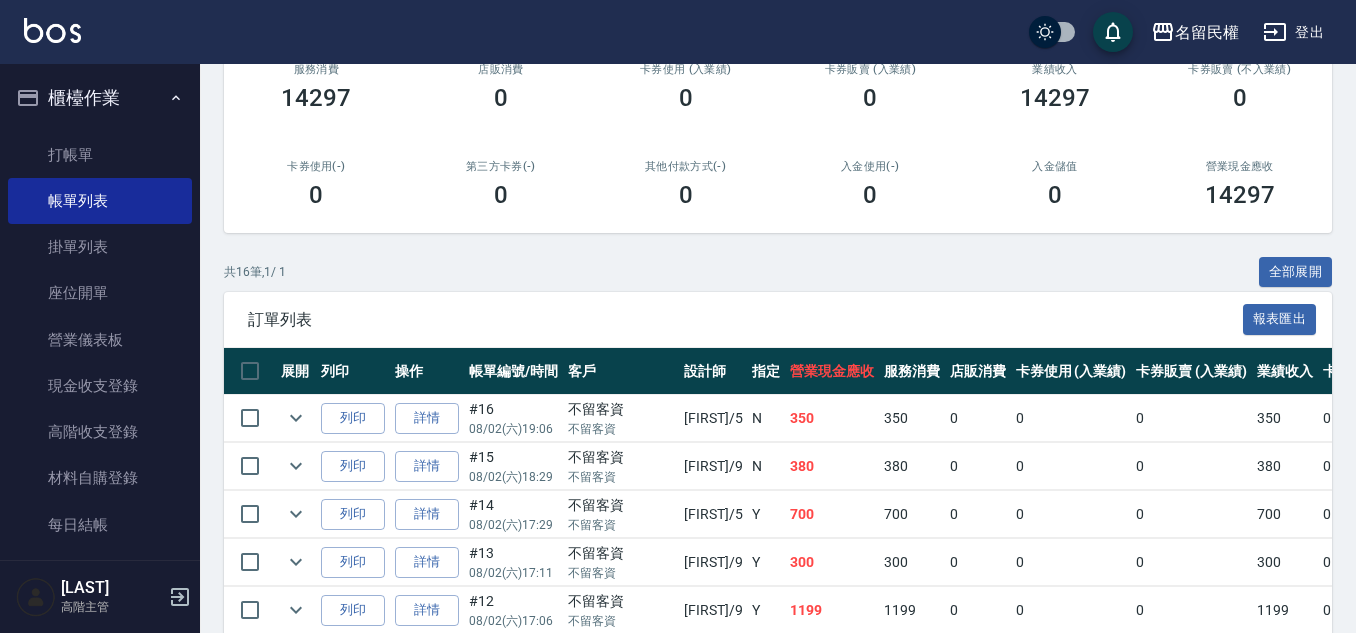 scroll, scrollTop: 400, scrollLeft: 0, axis: vertical 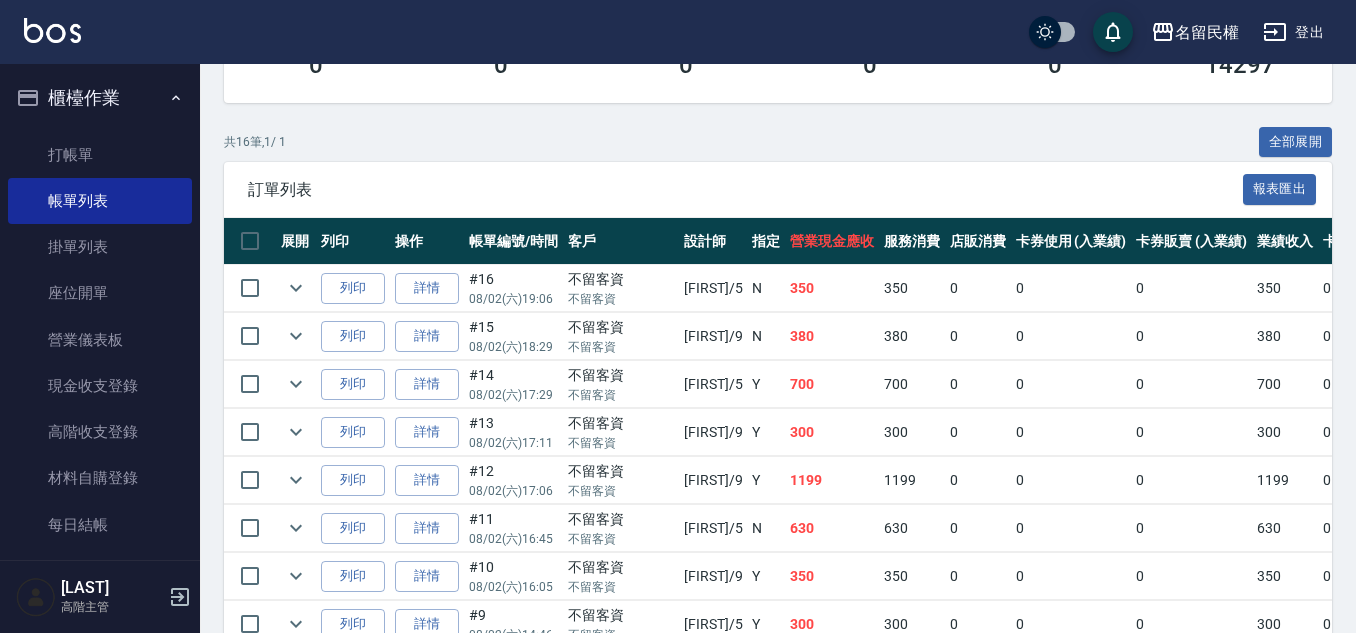 click on "詳情" at bounding box center [427, 288] 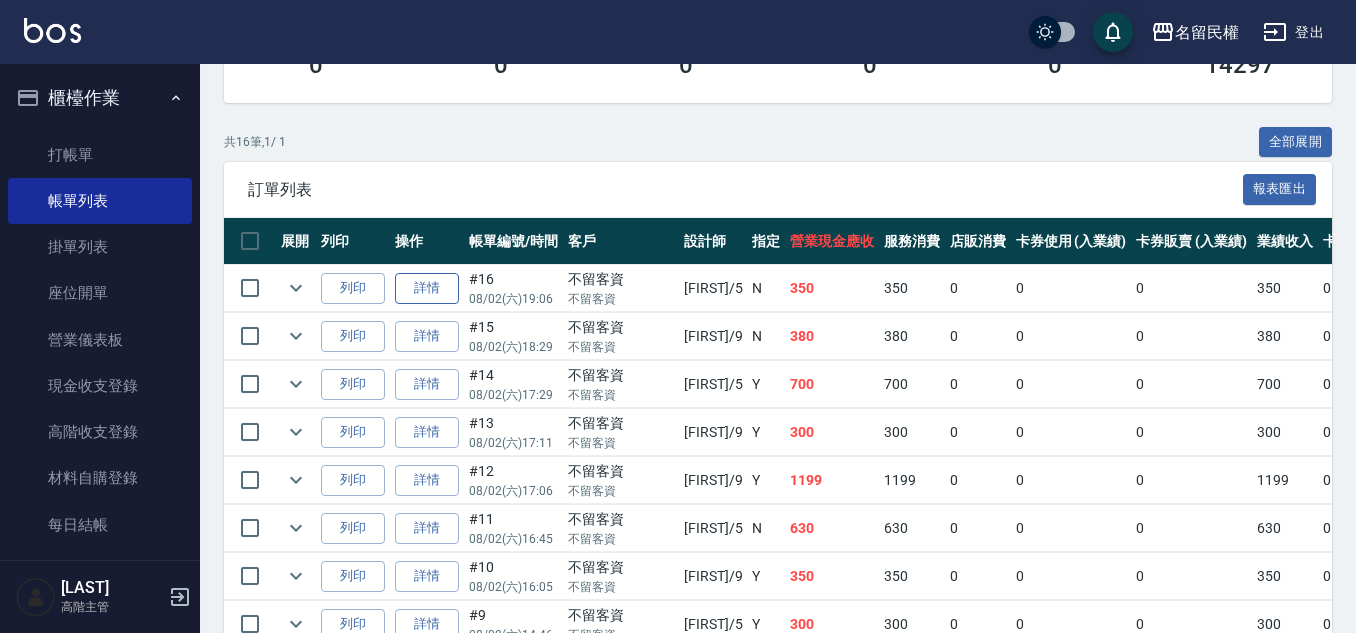 click on "詳情" at bounding box center (427, 288) 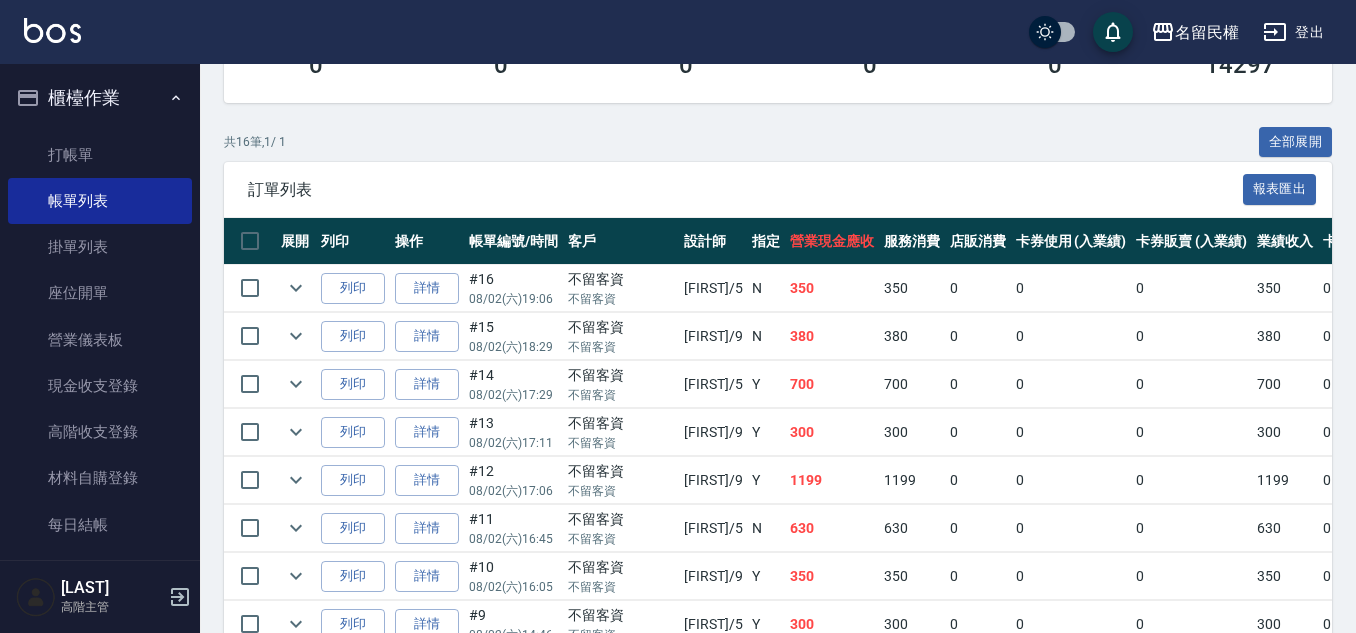 scroll, scrollTop: 0, scrollLeft: 0, axis: both 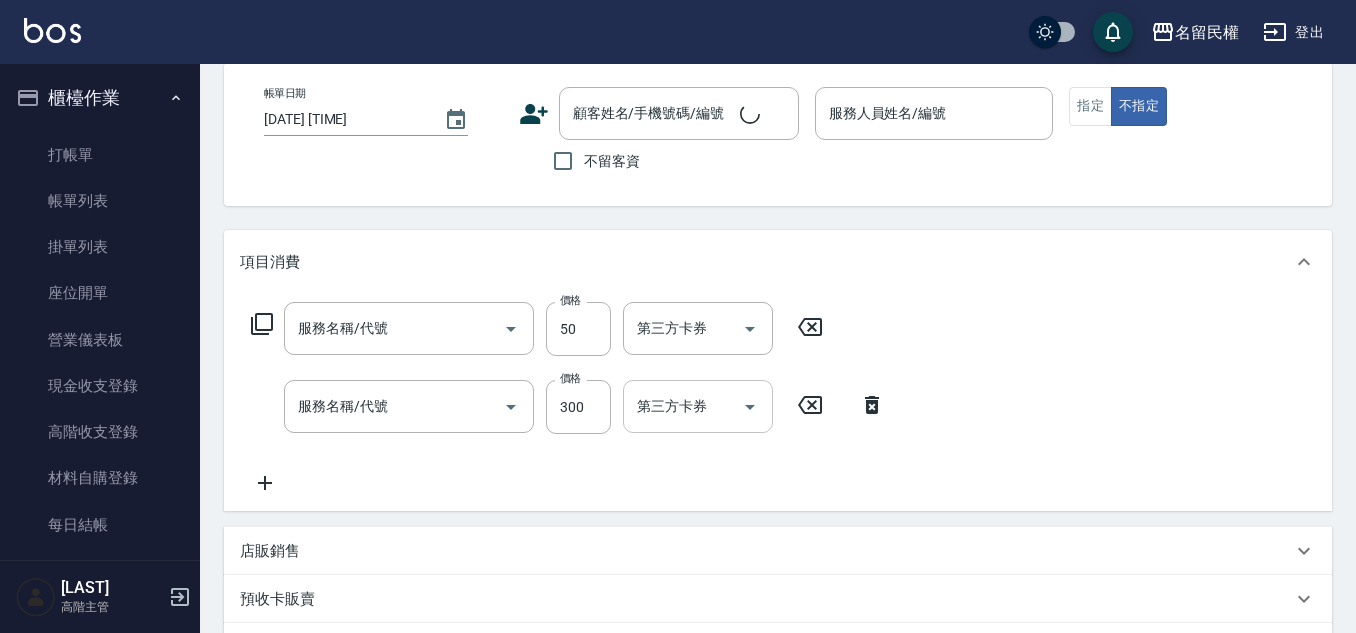 type on "2025/08/02 19:06" 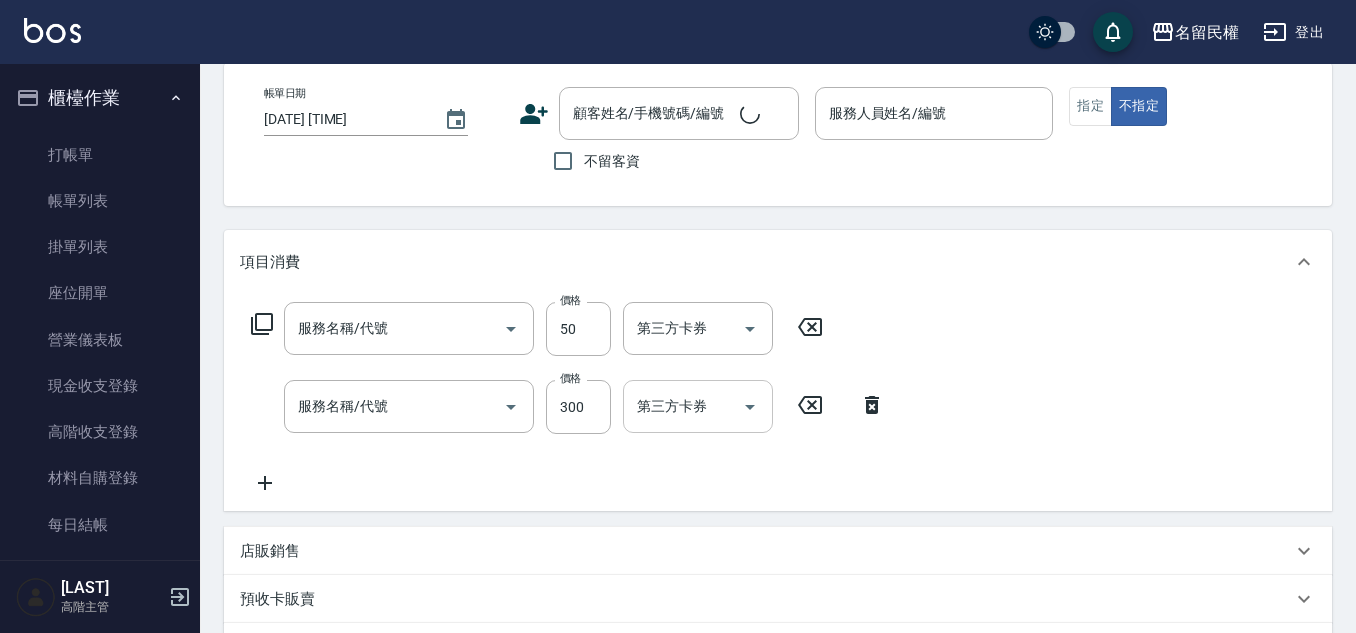checkbox on "true" 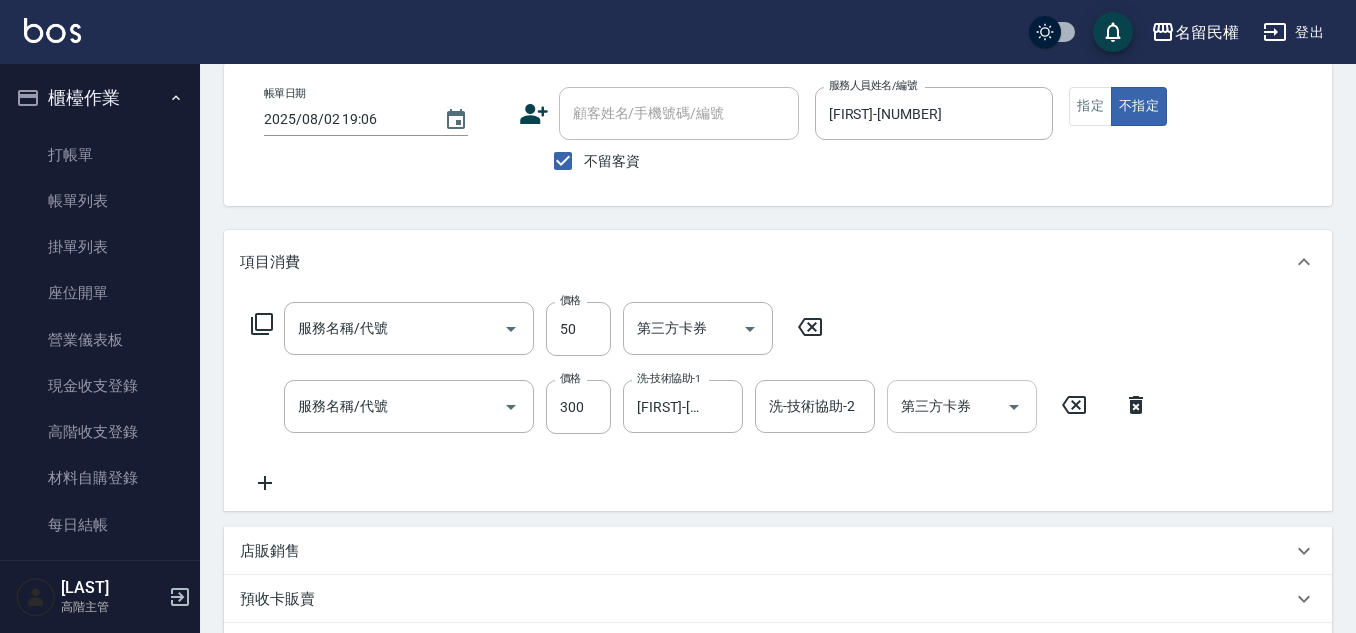 type on "青捲/吹捲/夾直/電棒/夾玉米鬚(703)" 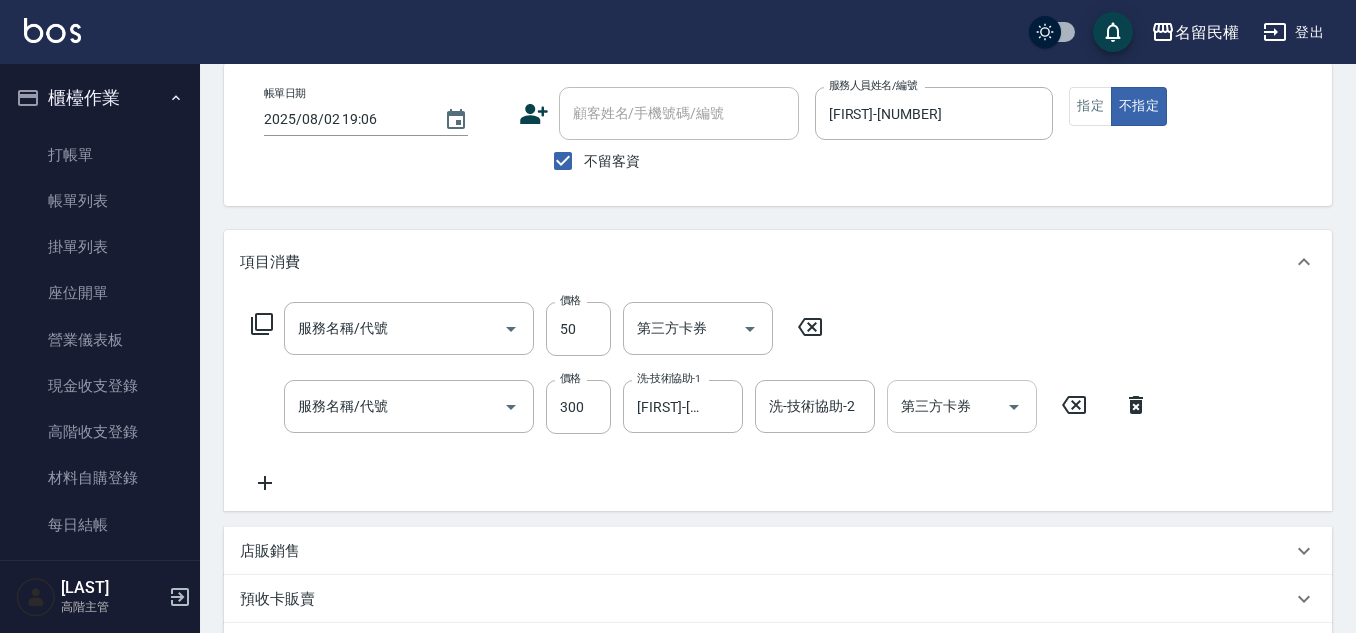 type on "不指定洗髮(101)" 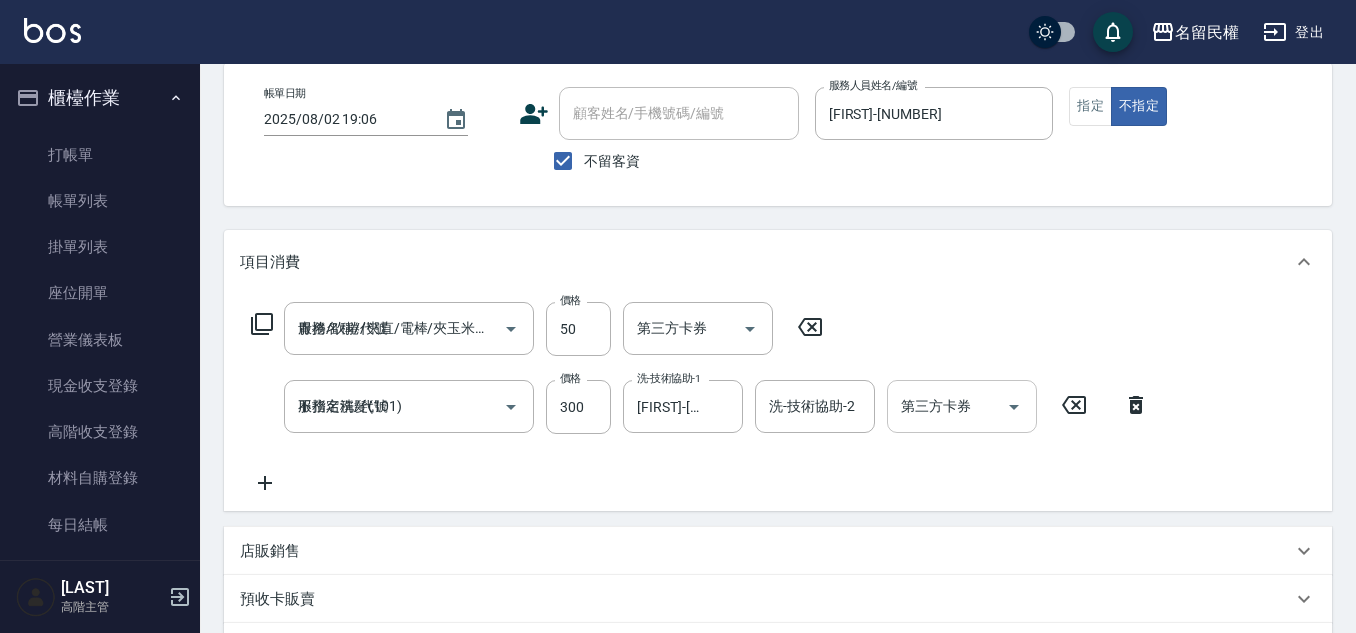 scroll, scrollTop: 187, scrollLeft: 0, axis: vertical 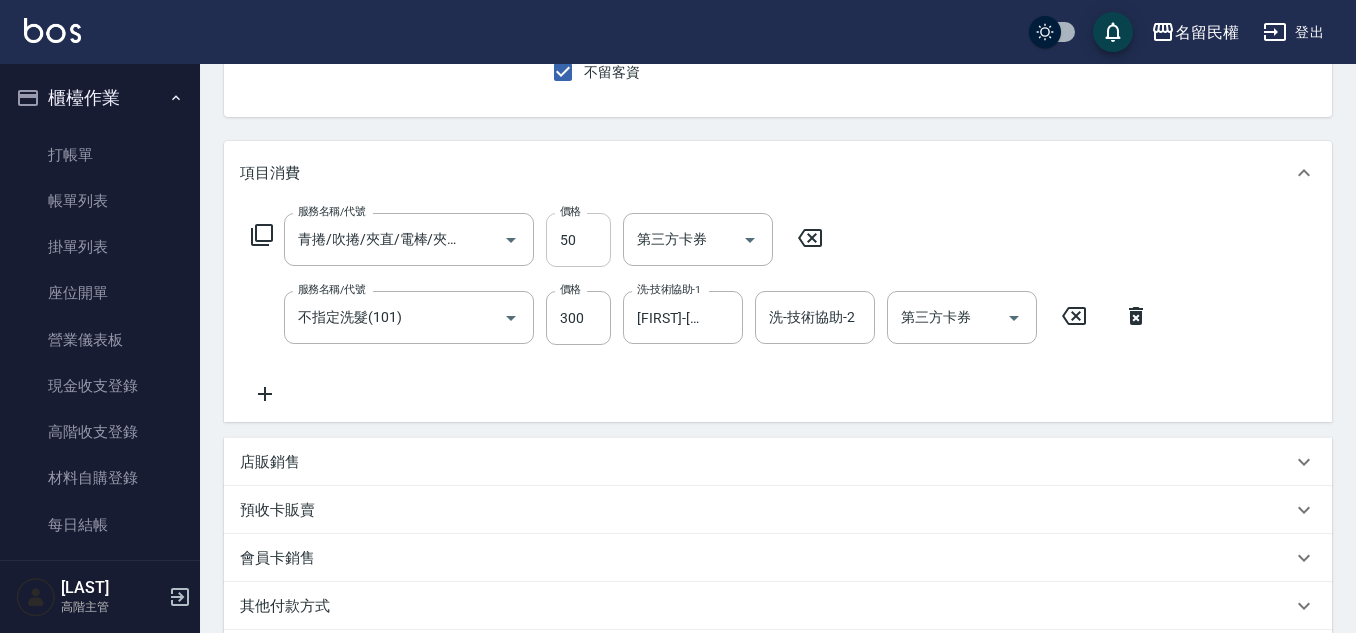 click on "50" at bounding box center (578, 240) 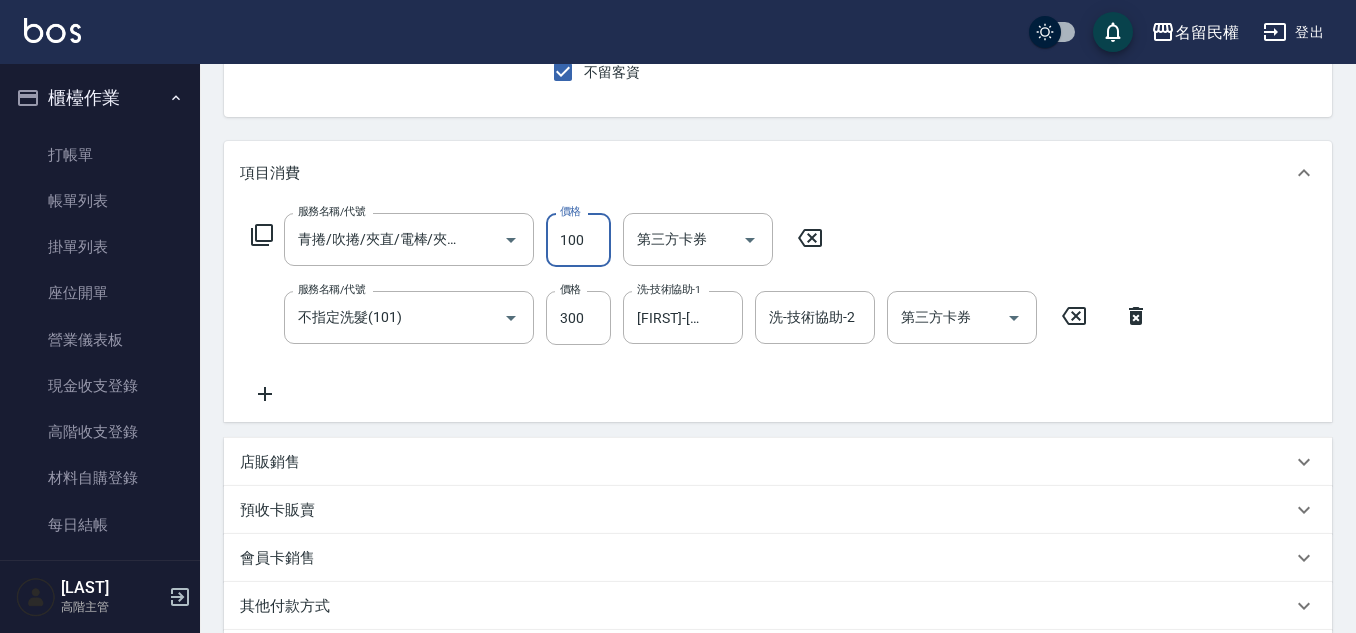 type on "100" 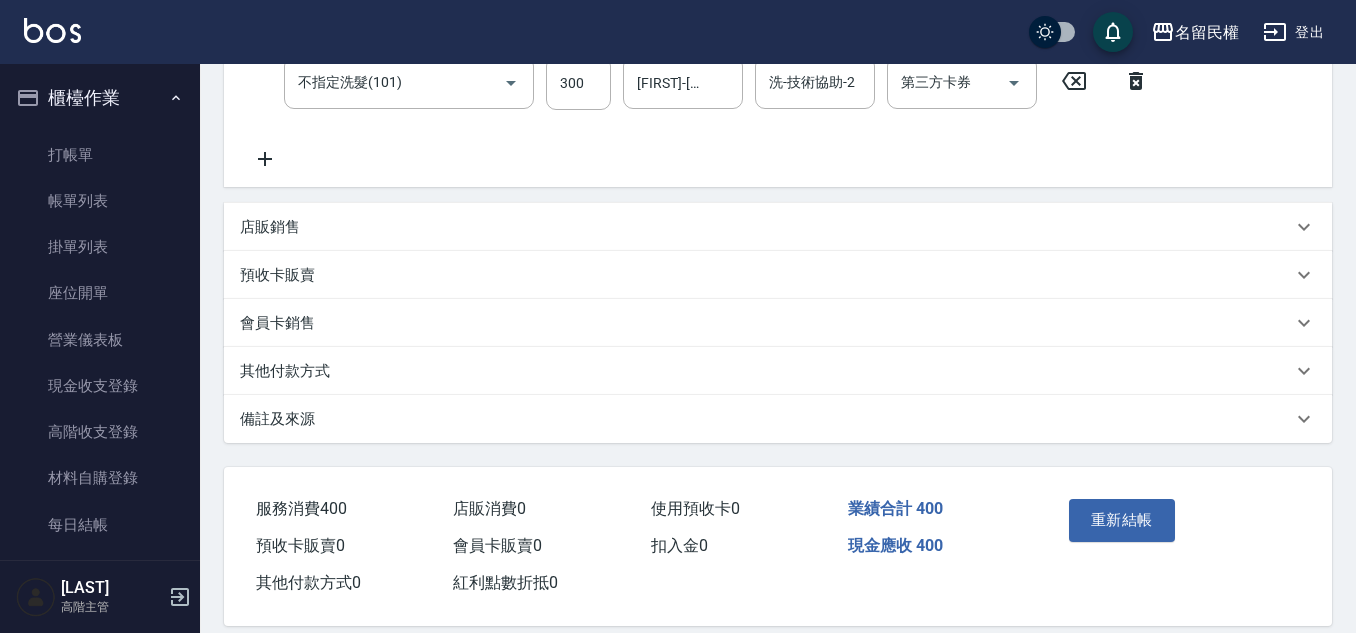 scroll, scrollTop: 448, scrollLeft: 0, axis: vertical 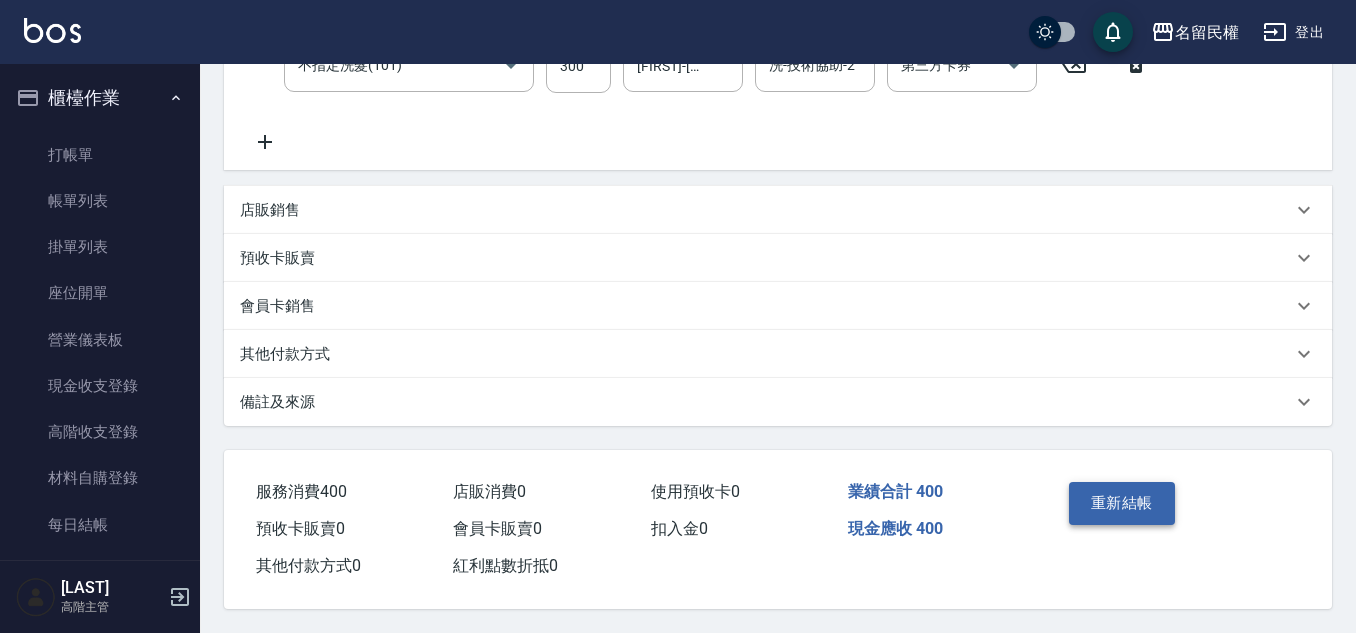 click on "重新結帳" at bounding box center (1122, 503) 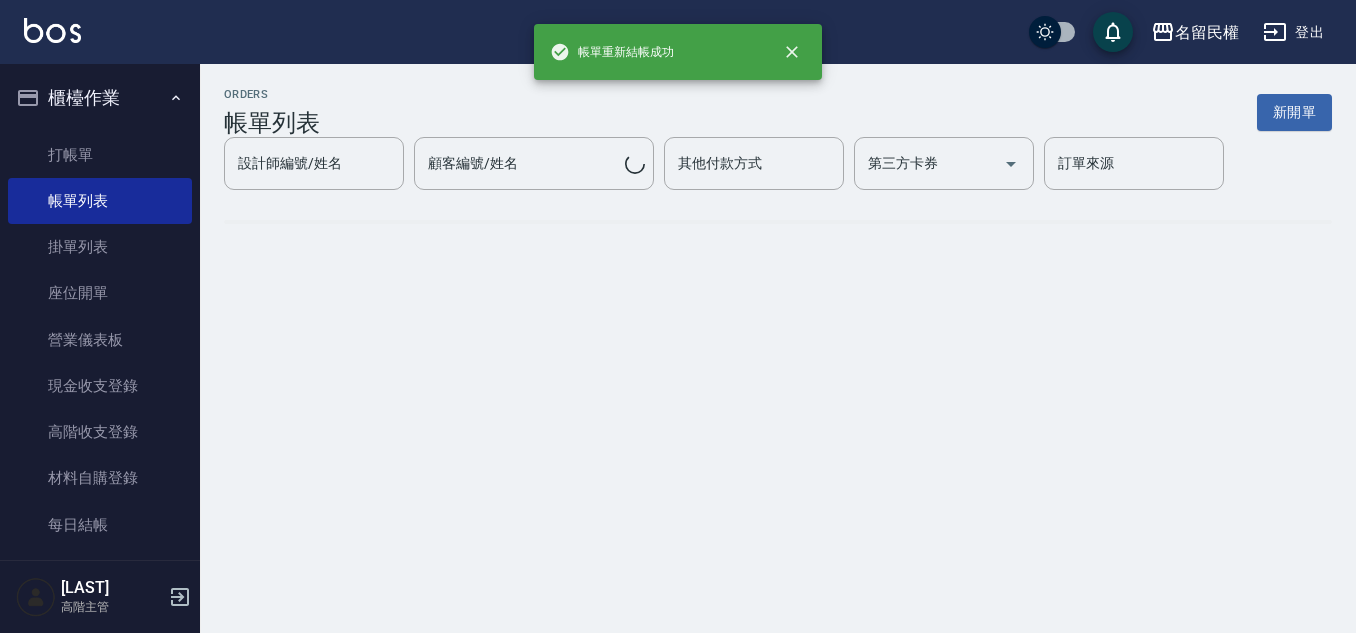 scroll, scrollTop: 0, scrollLeft: 0, axis: both 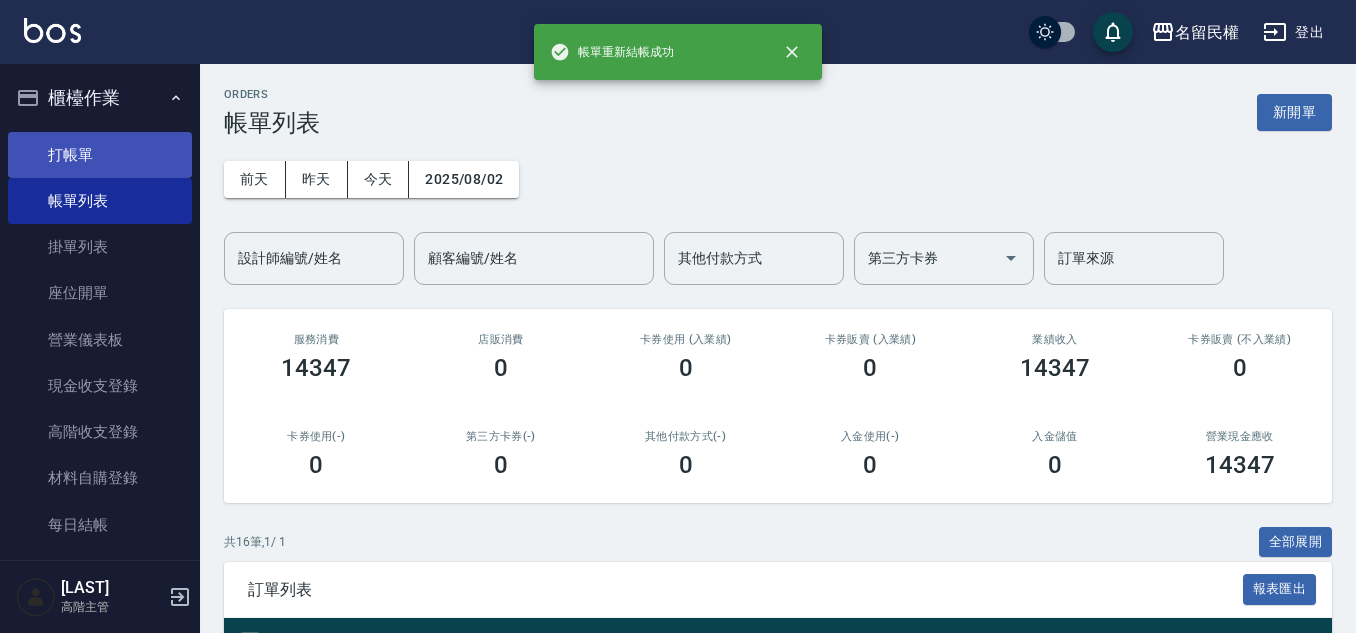 click on "打帳單" at bounding box center [100, 155] 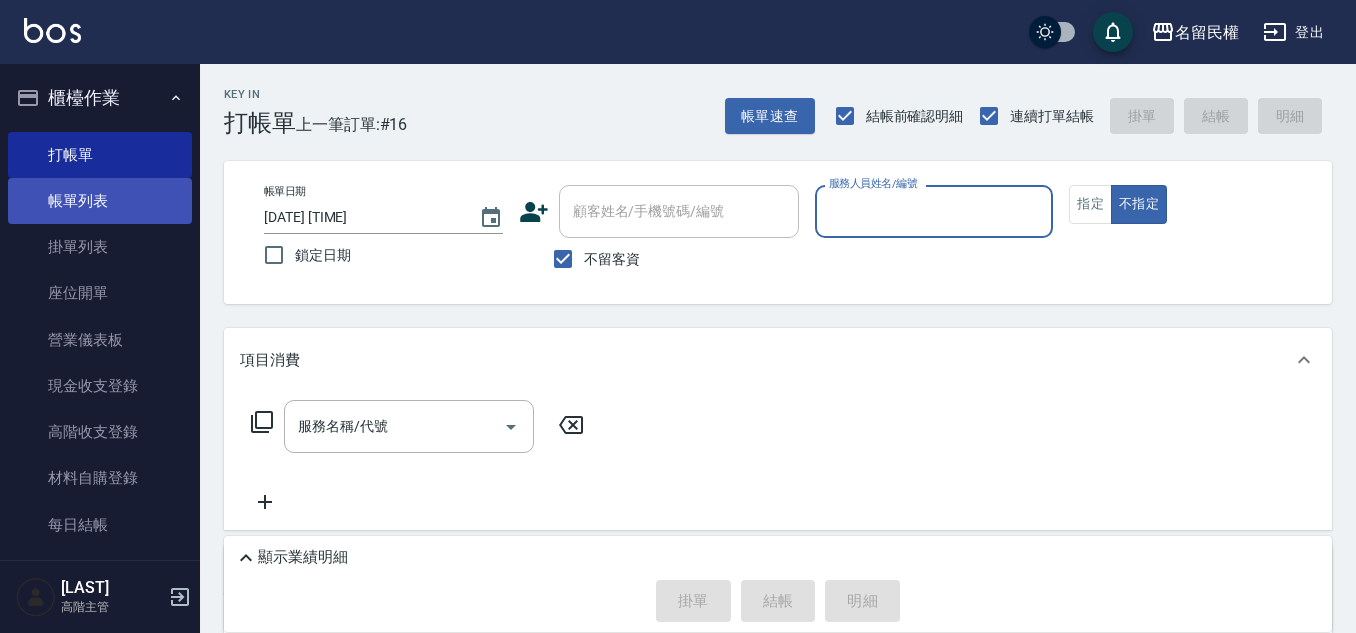 click on "帳單列表" at bounding box center [100, 201] 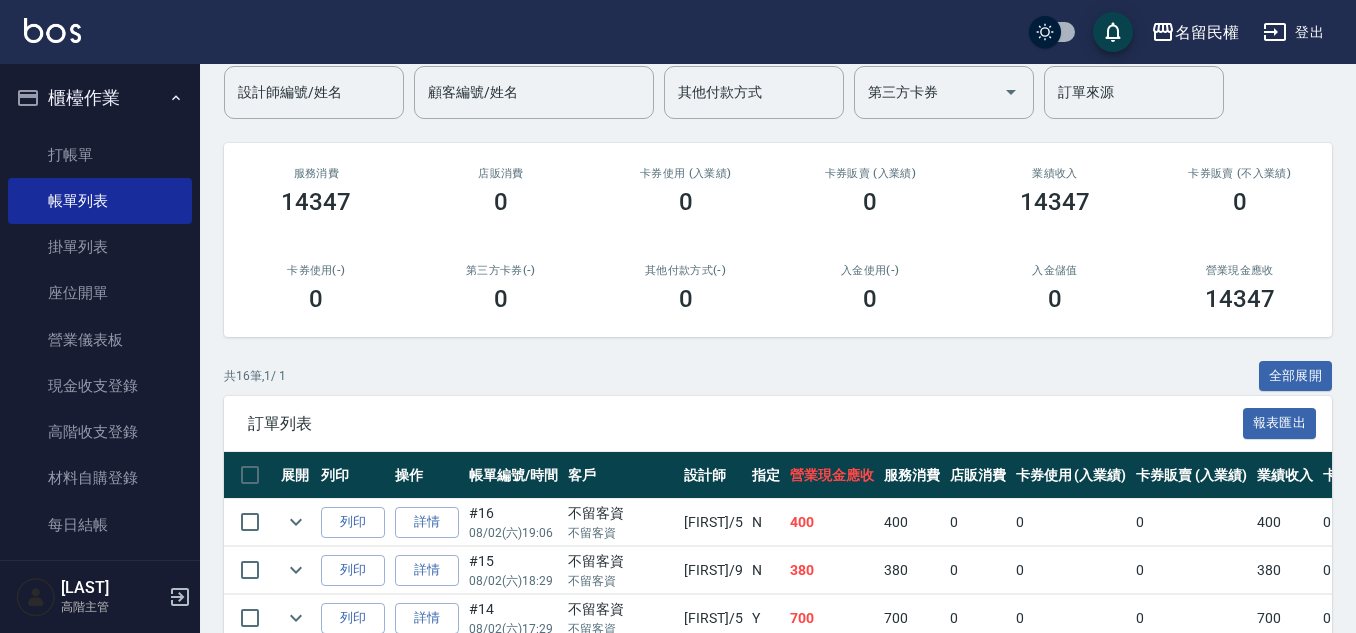 scroll, scrollTop: 200, scrollLeft: 0, axis: vertical 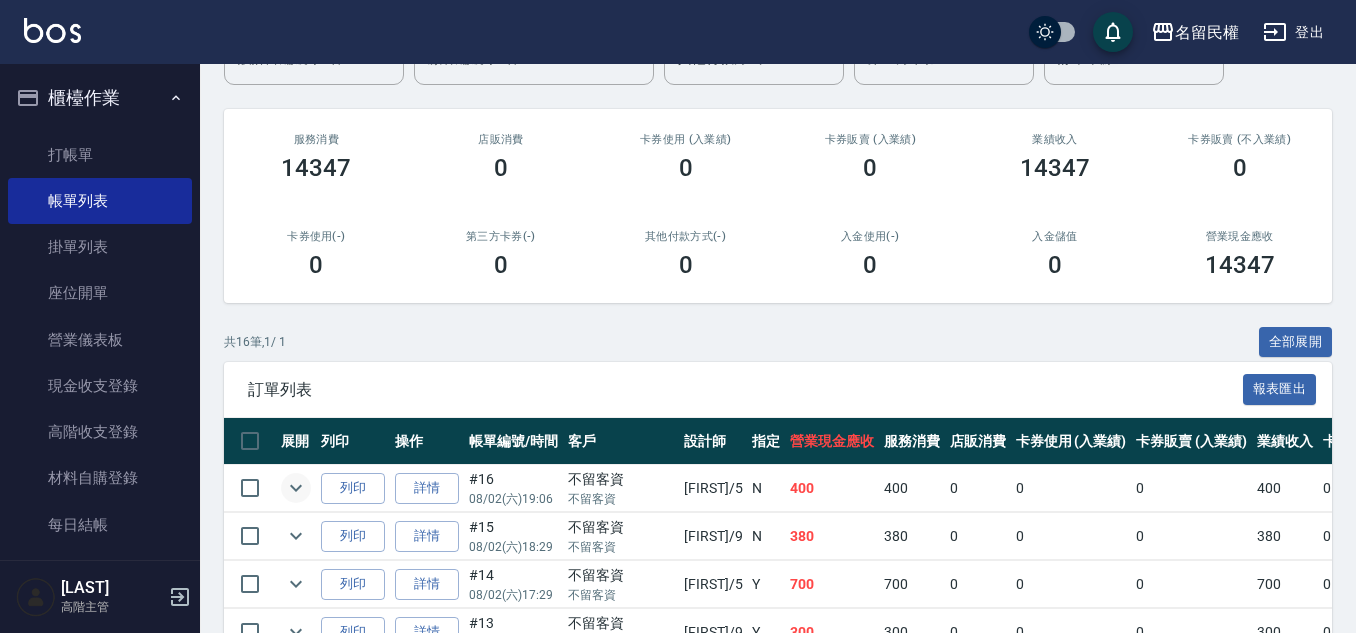 click at bounding box center [296, 488] 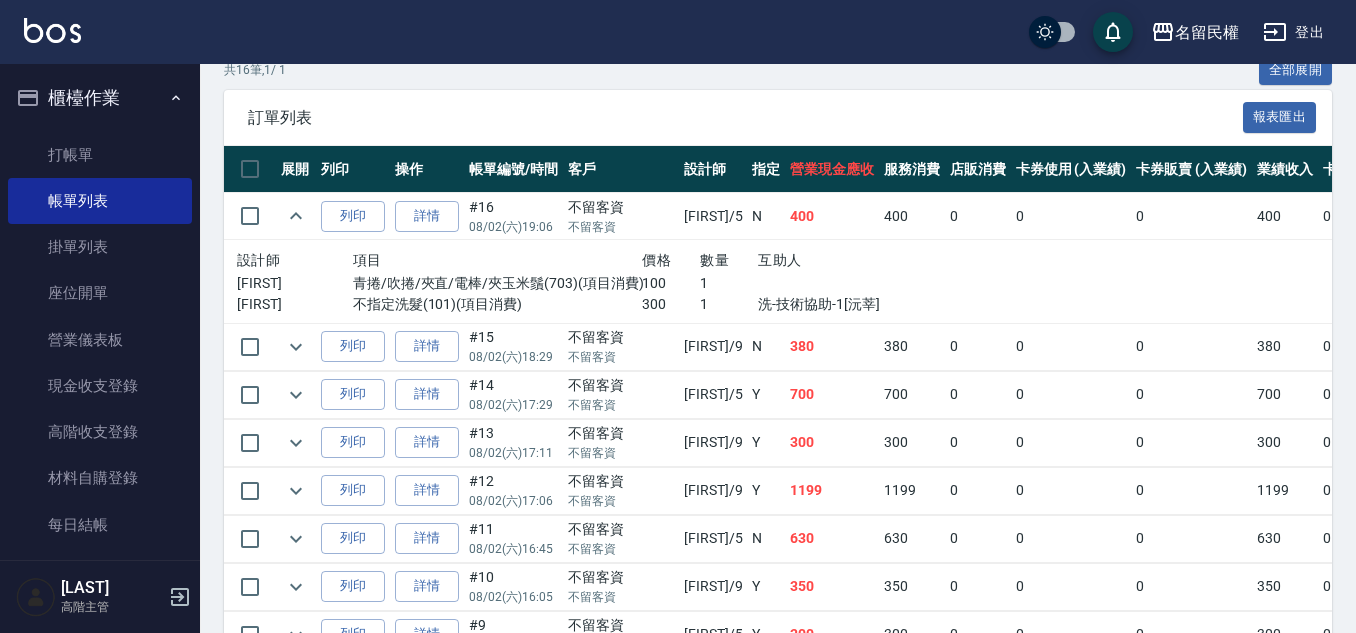 scroll, scrollTop: 500, scrollLeft: 0, axis: vertical 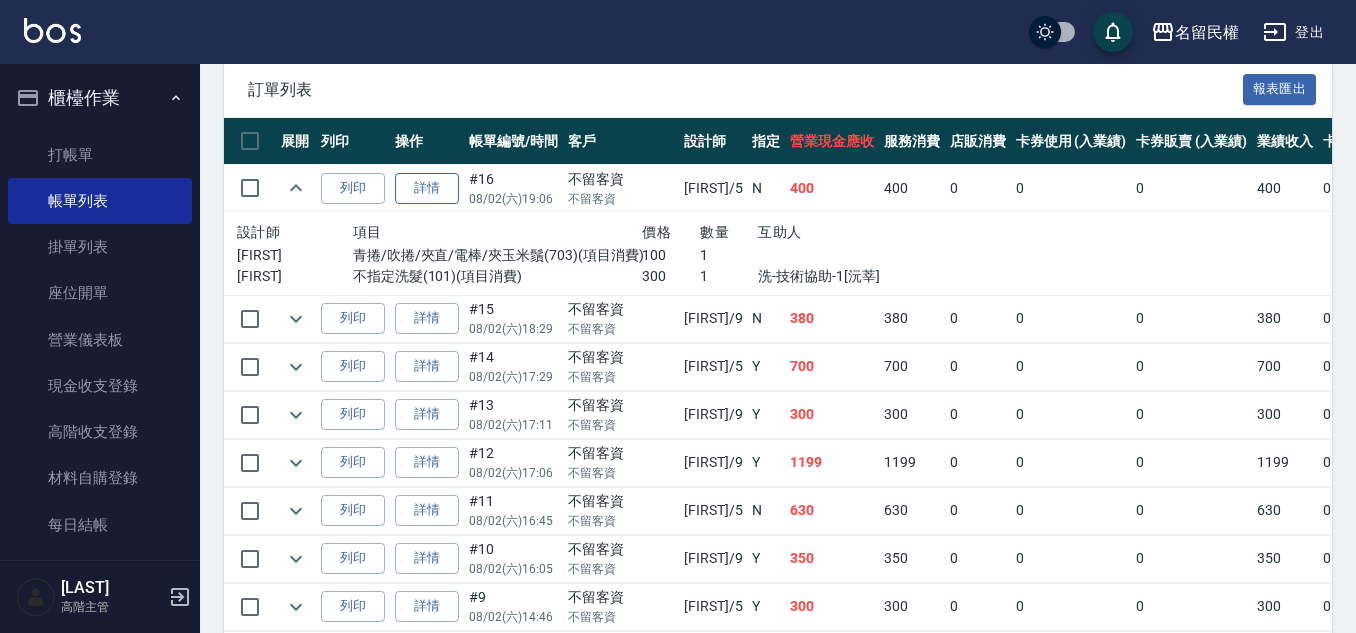 click on "詳情" at bounding box center [427, 188] 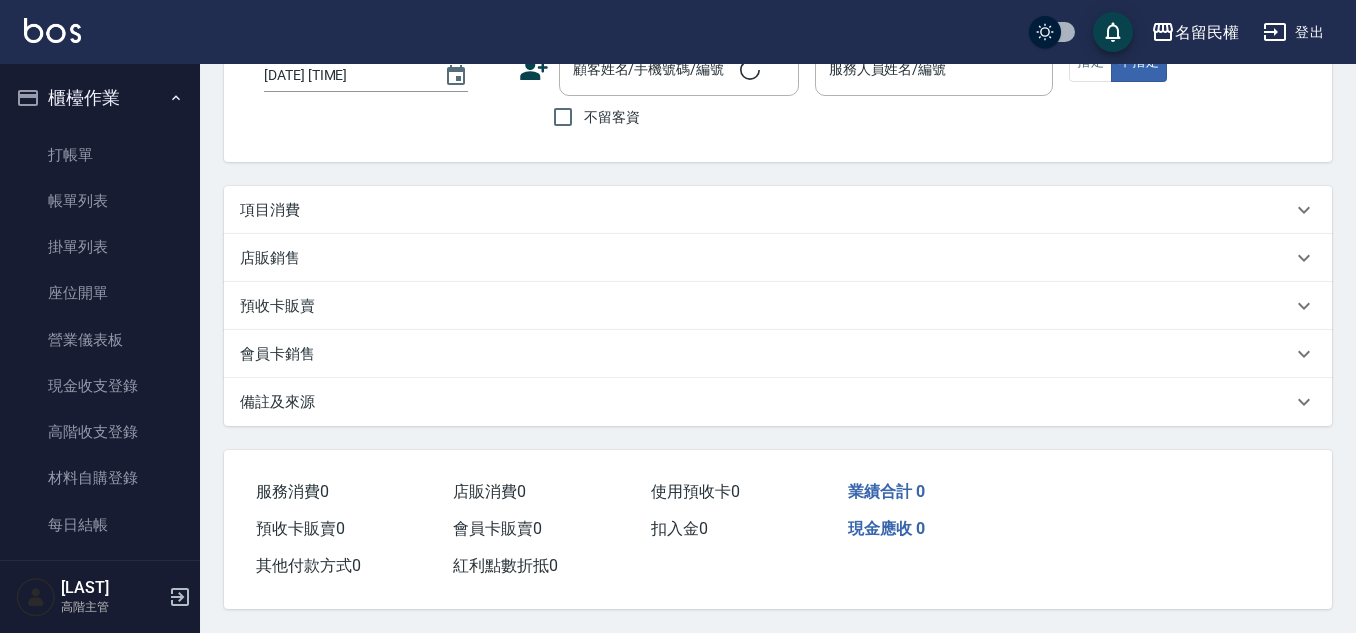 scroll, scrollTop: 0, scrollLeft: 0, axis: both 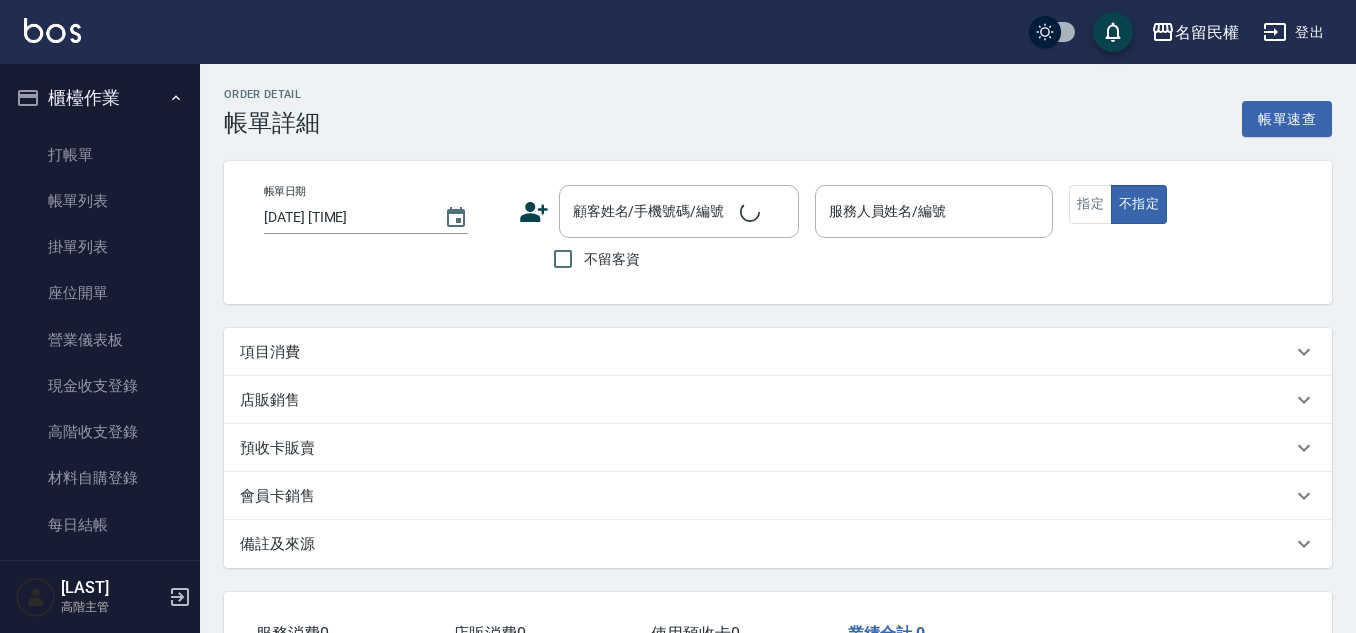 type on "2025/08/02 19:06" 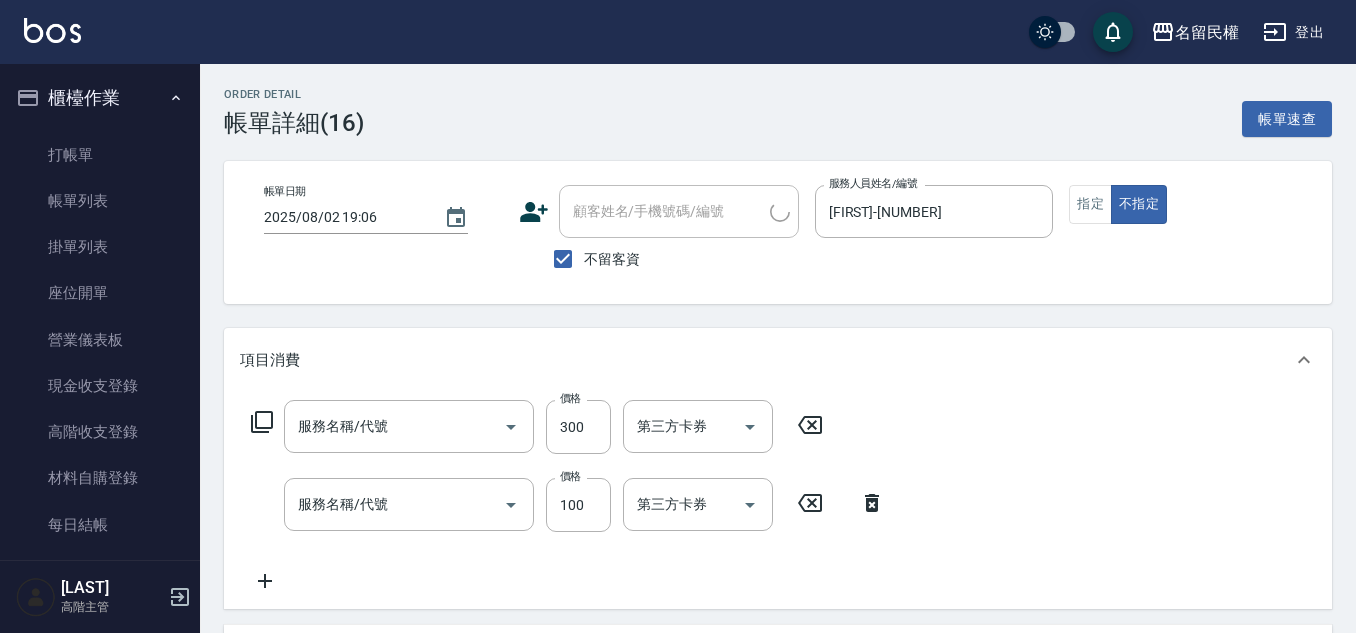 type on "不指定洗髮(101)" 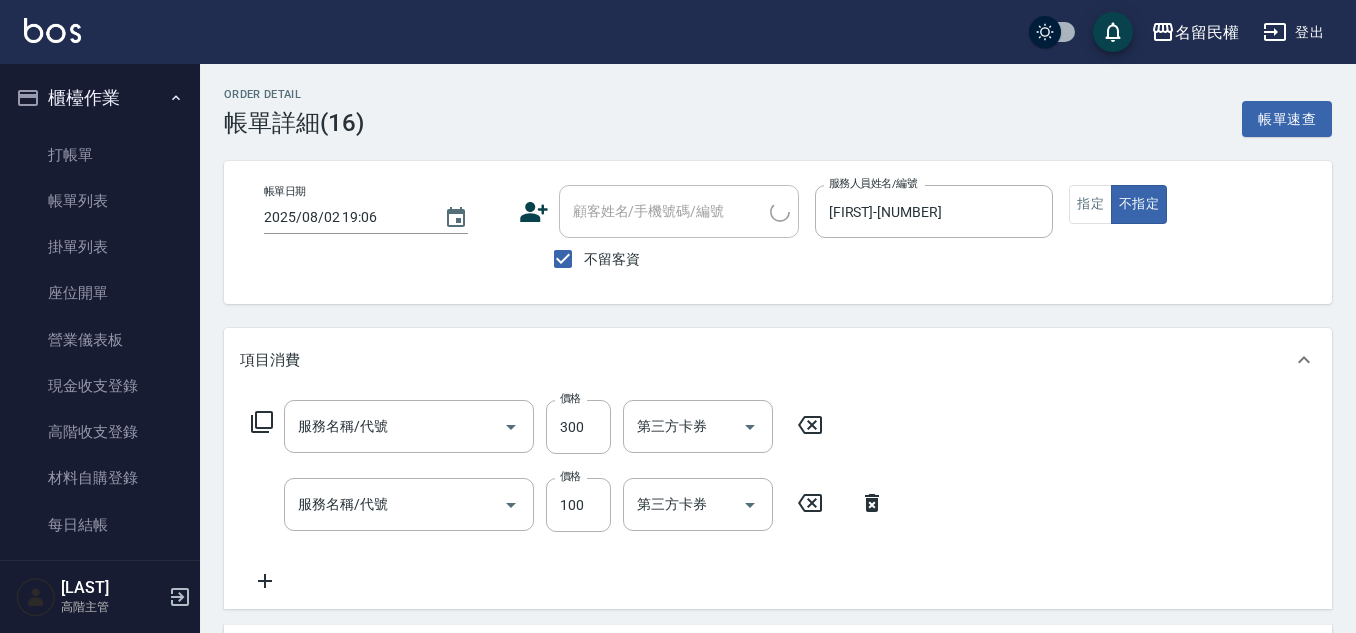 type on "青捲/吹捲/夾直/電棒/夾玉米鬚(703)" 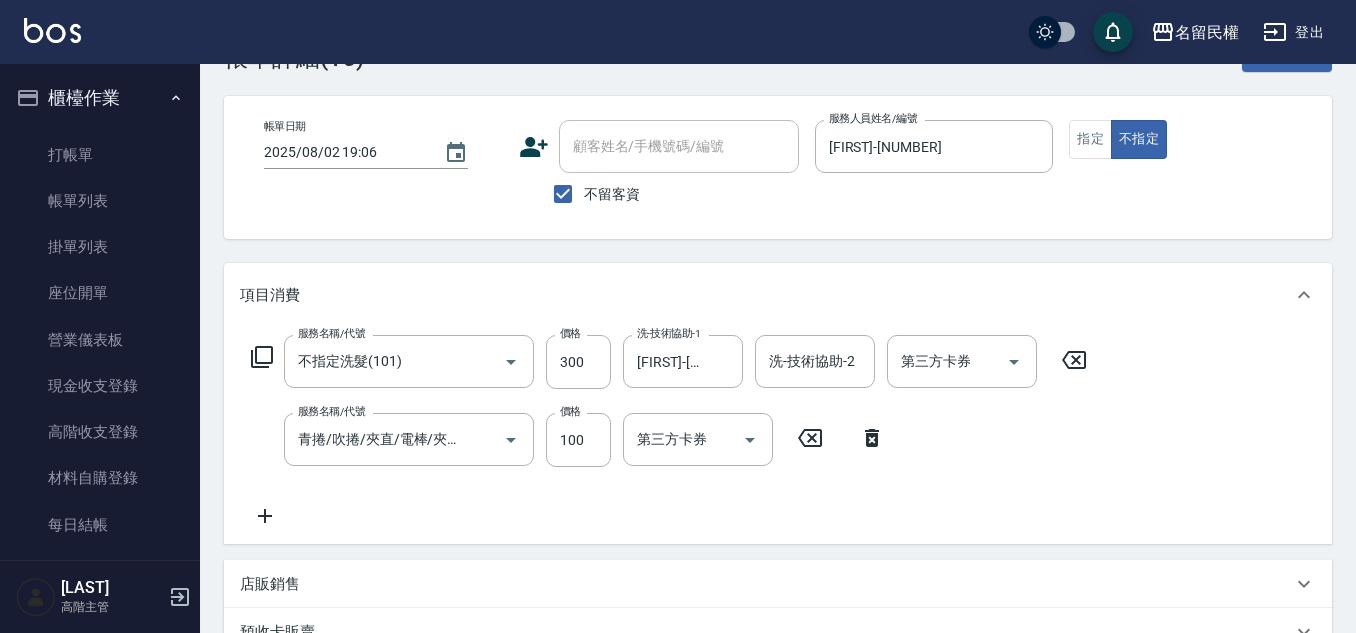 scroll, scrollTop: 100, scrollLeft: 0, axis: vertical 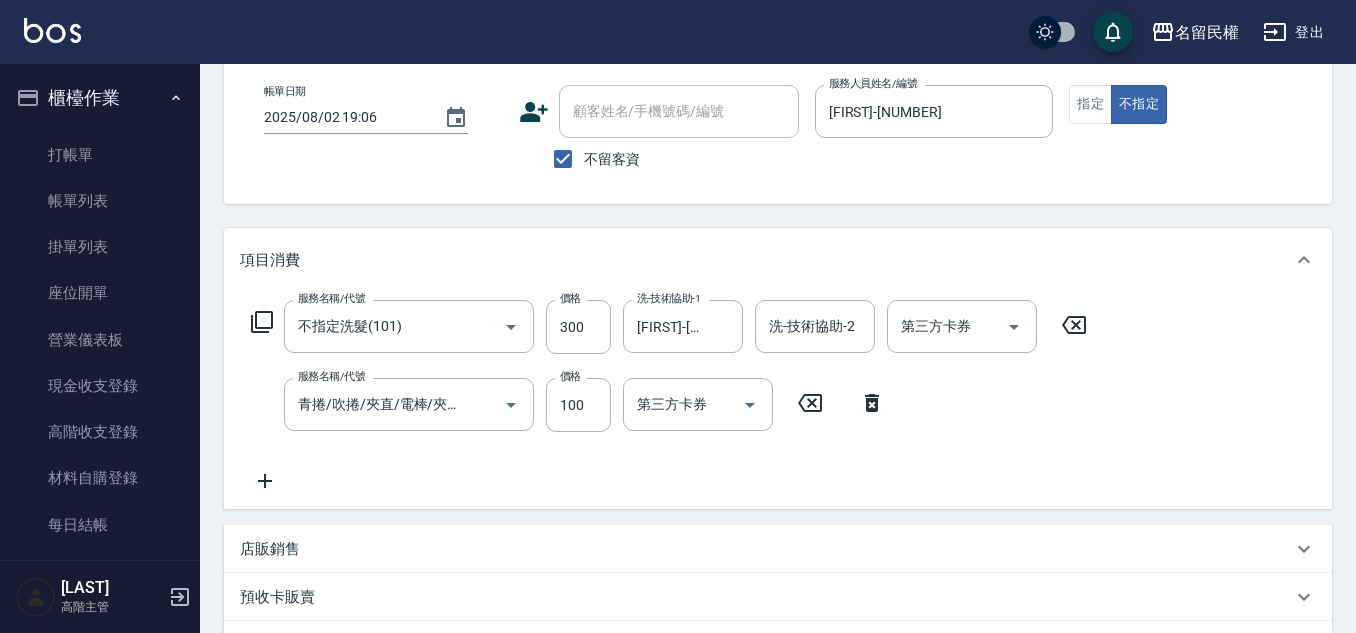 click 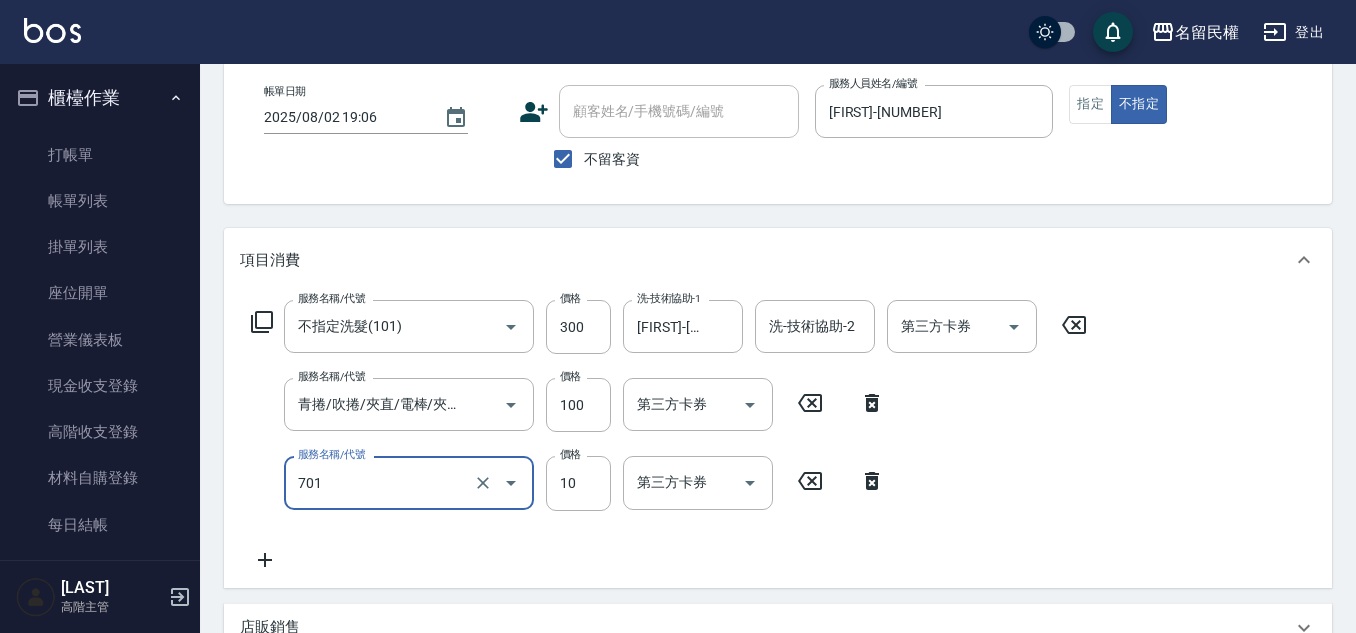 type on "潤絲(701)" 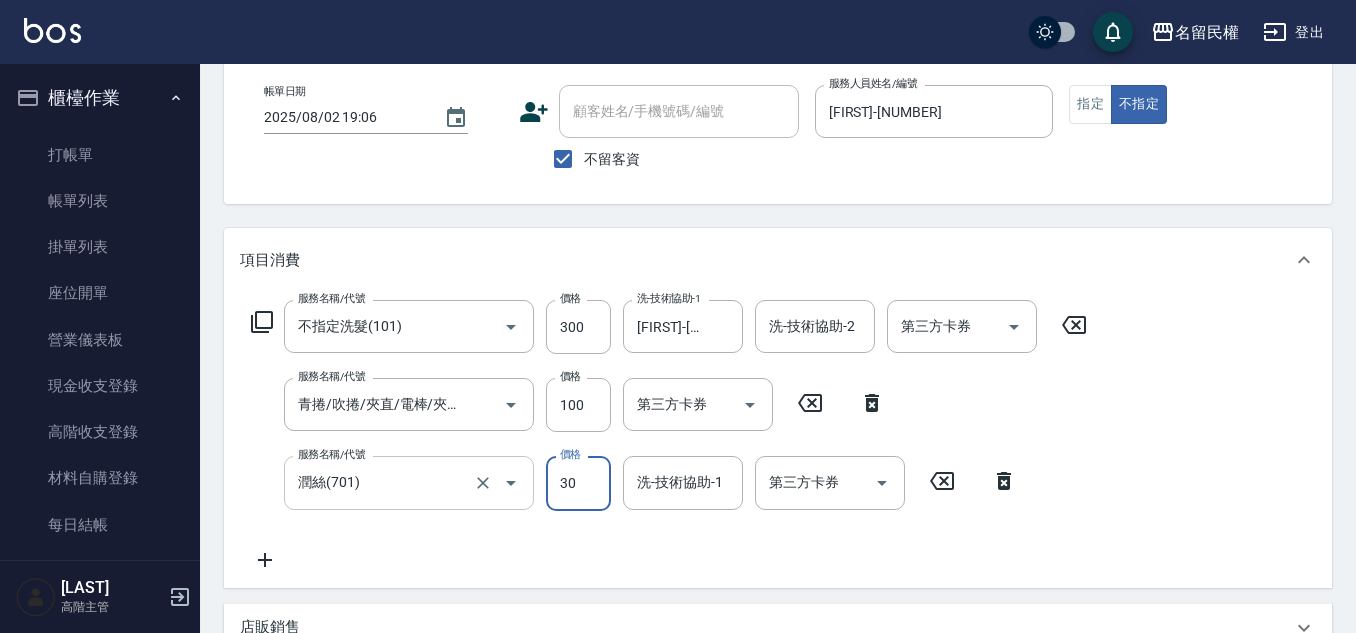 type on "30" 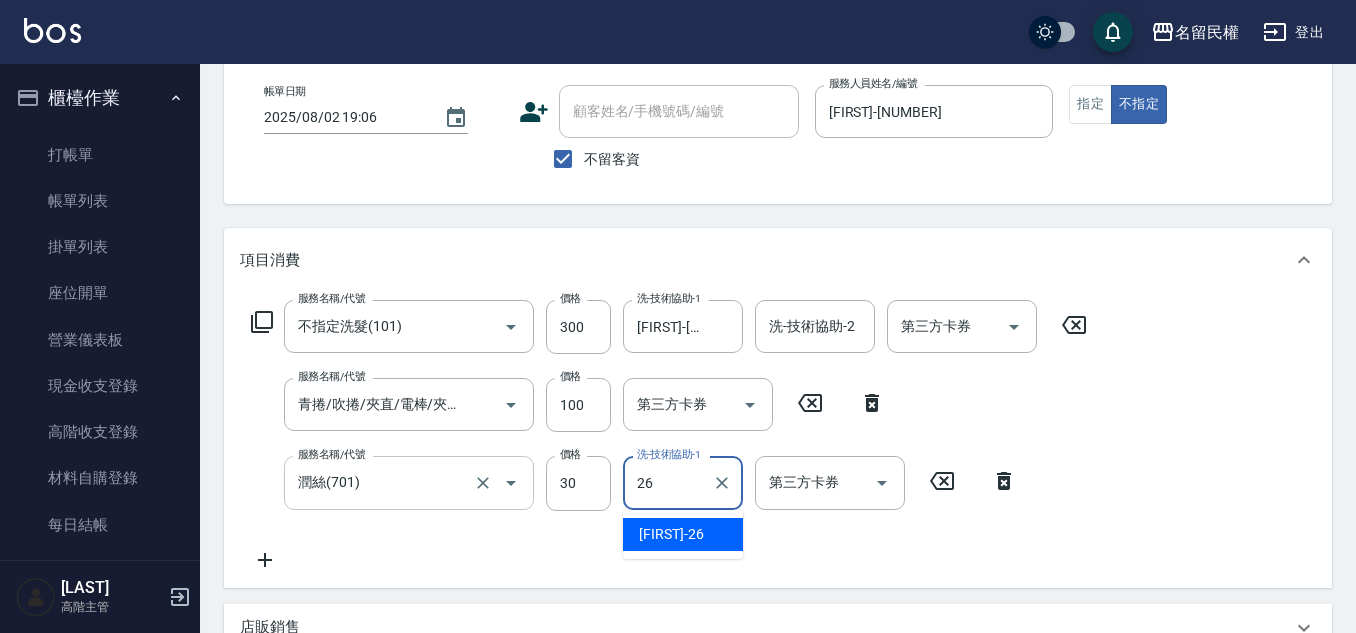 type on "[FIRST]-[NUMBER]" 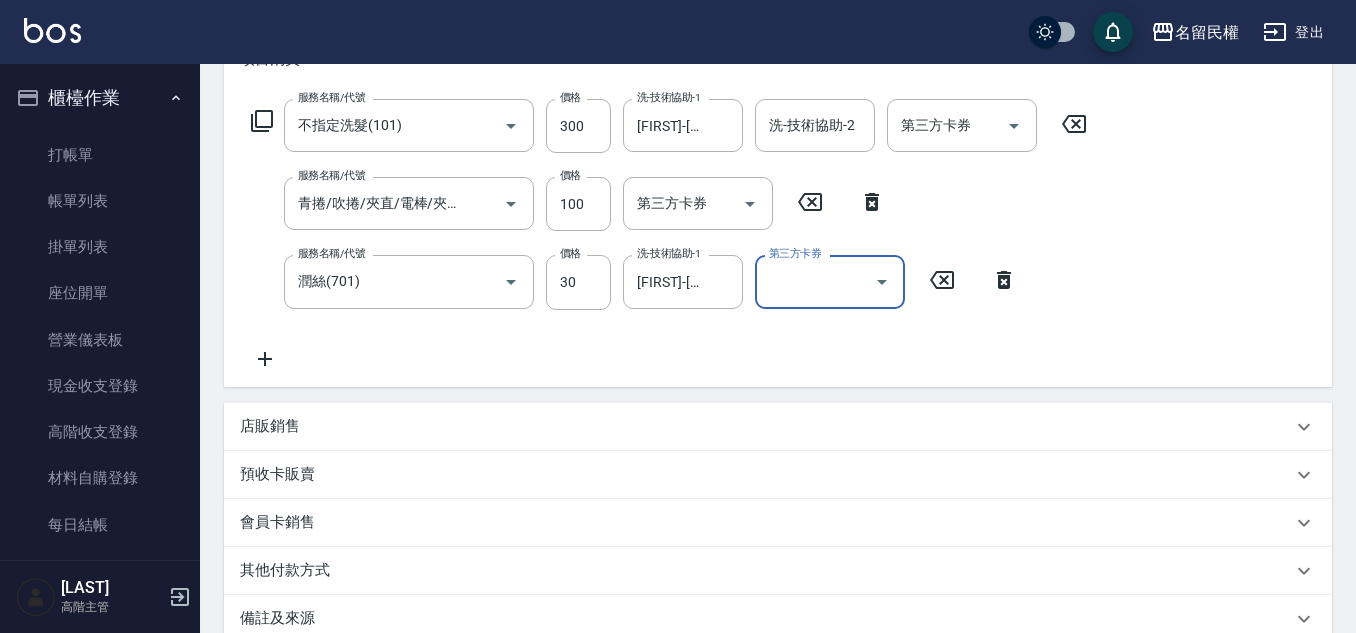 scroll, scrollTop: 527, scrollLeft: 0, axis: vertical 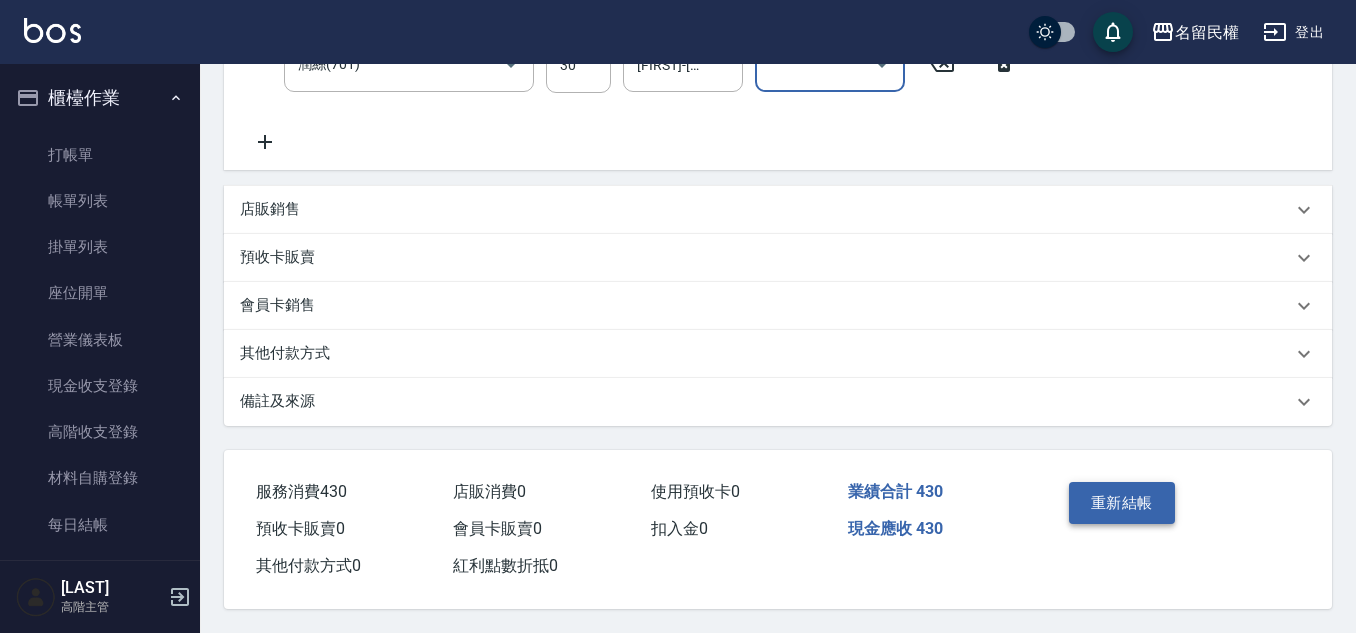 click on "重新結帳" at bounding box center (1122, 503) 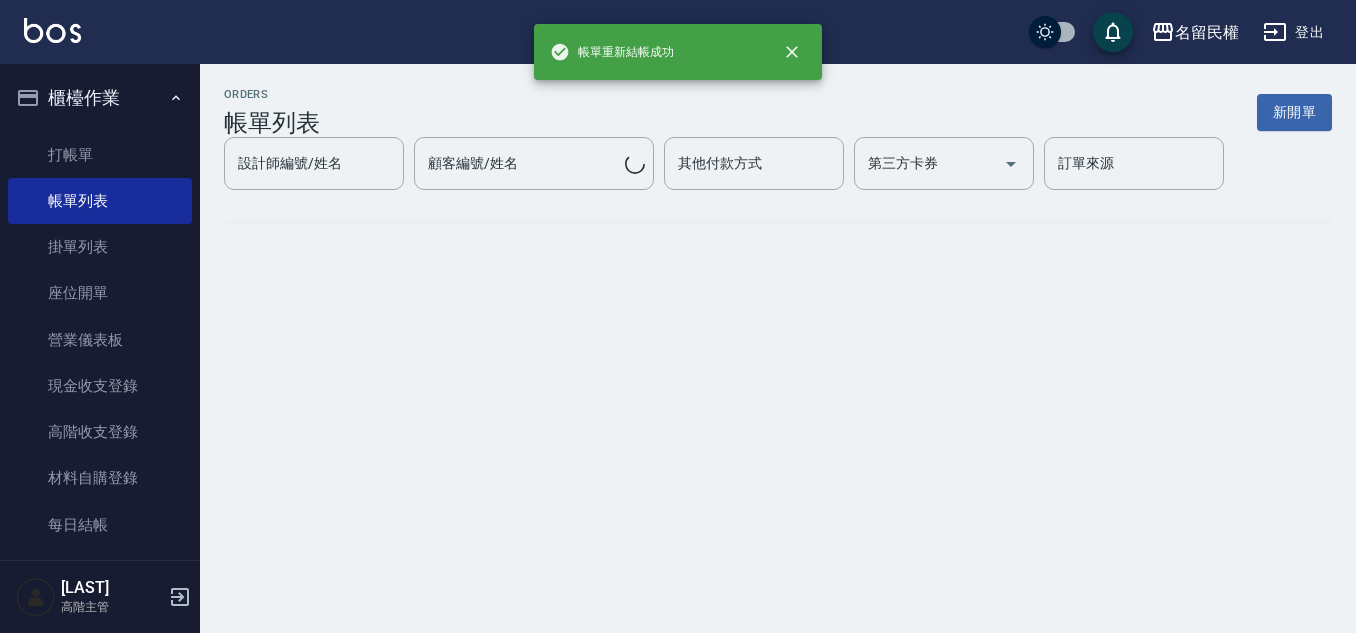 scroll, scrollTop: 0, scrollLeft: 0, axis: both 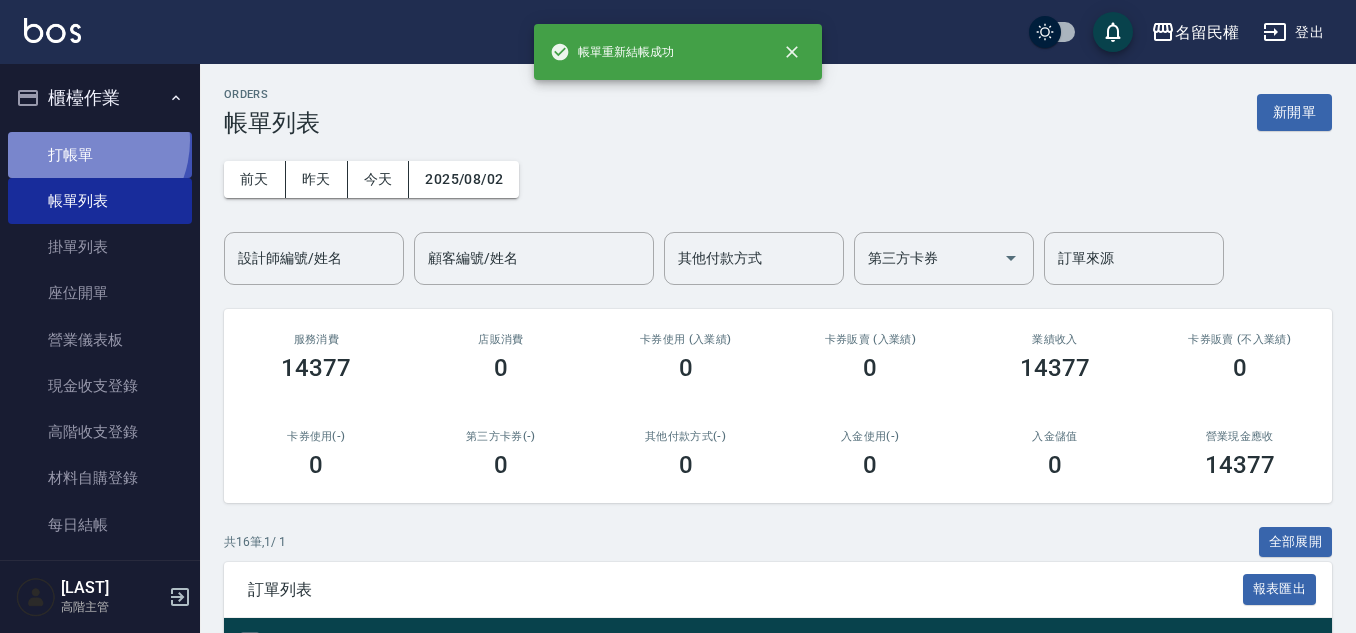 click on "打帳單" at bounding box center [100, 155] 